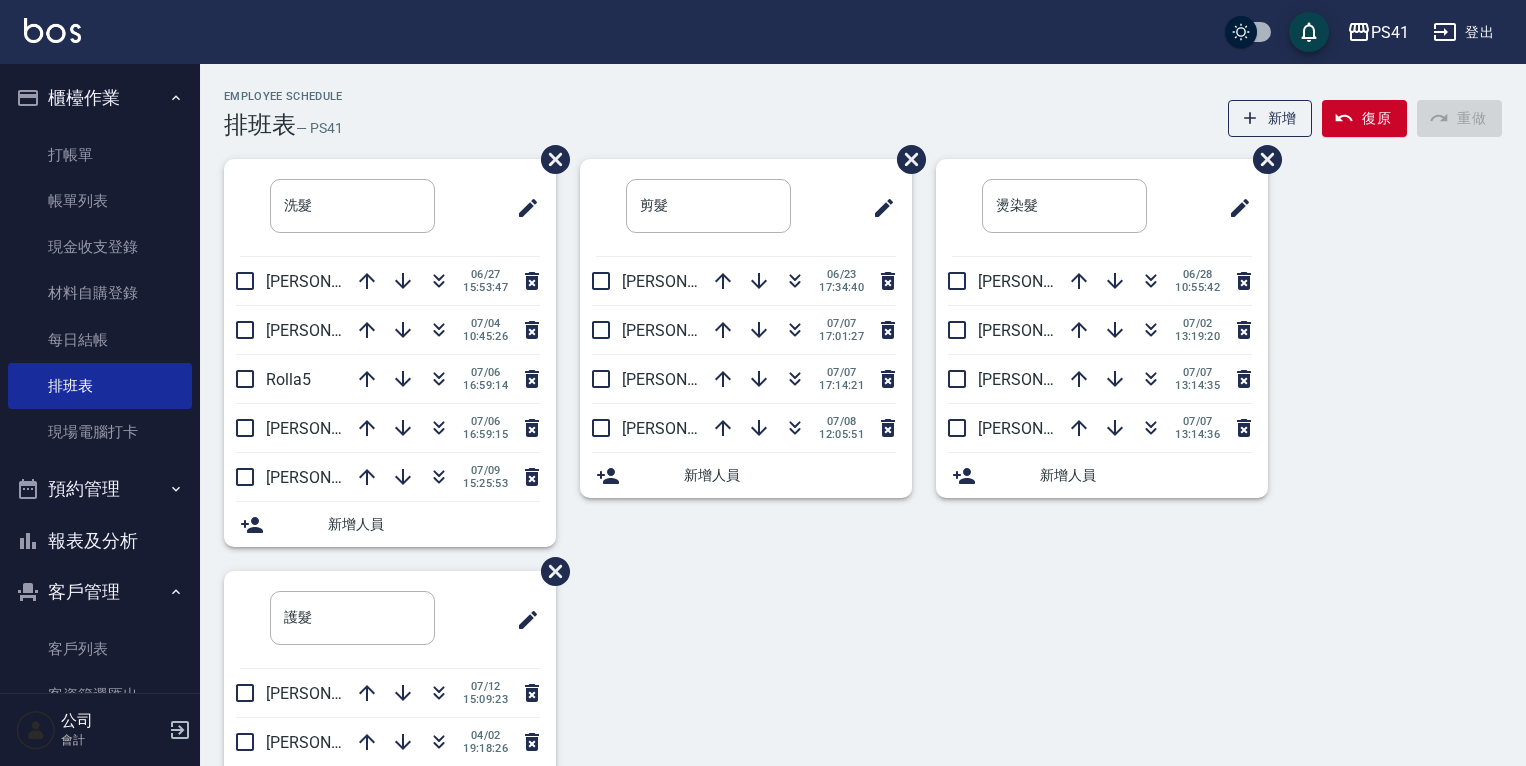 scroll, scrollTop: 0, scrollLeft: 0, axis: both 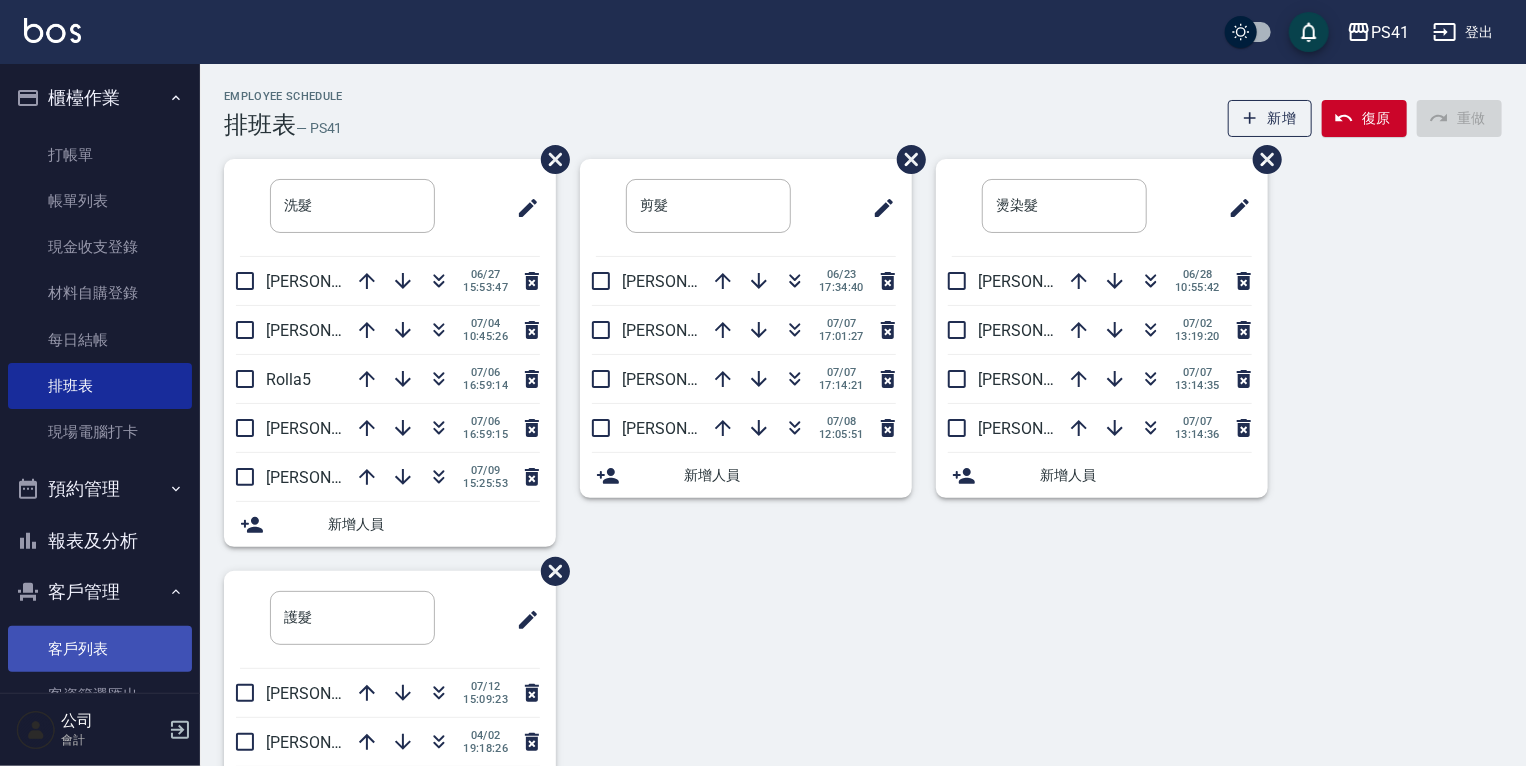 click on "客戶列表" at bounding box center [100, 649] 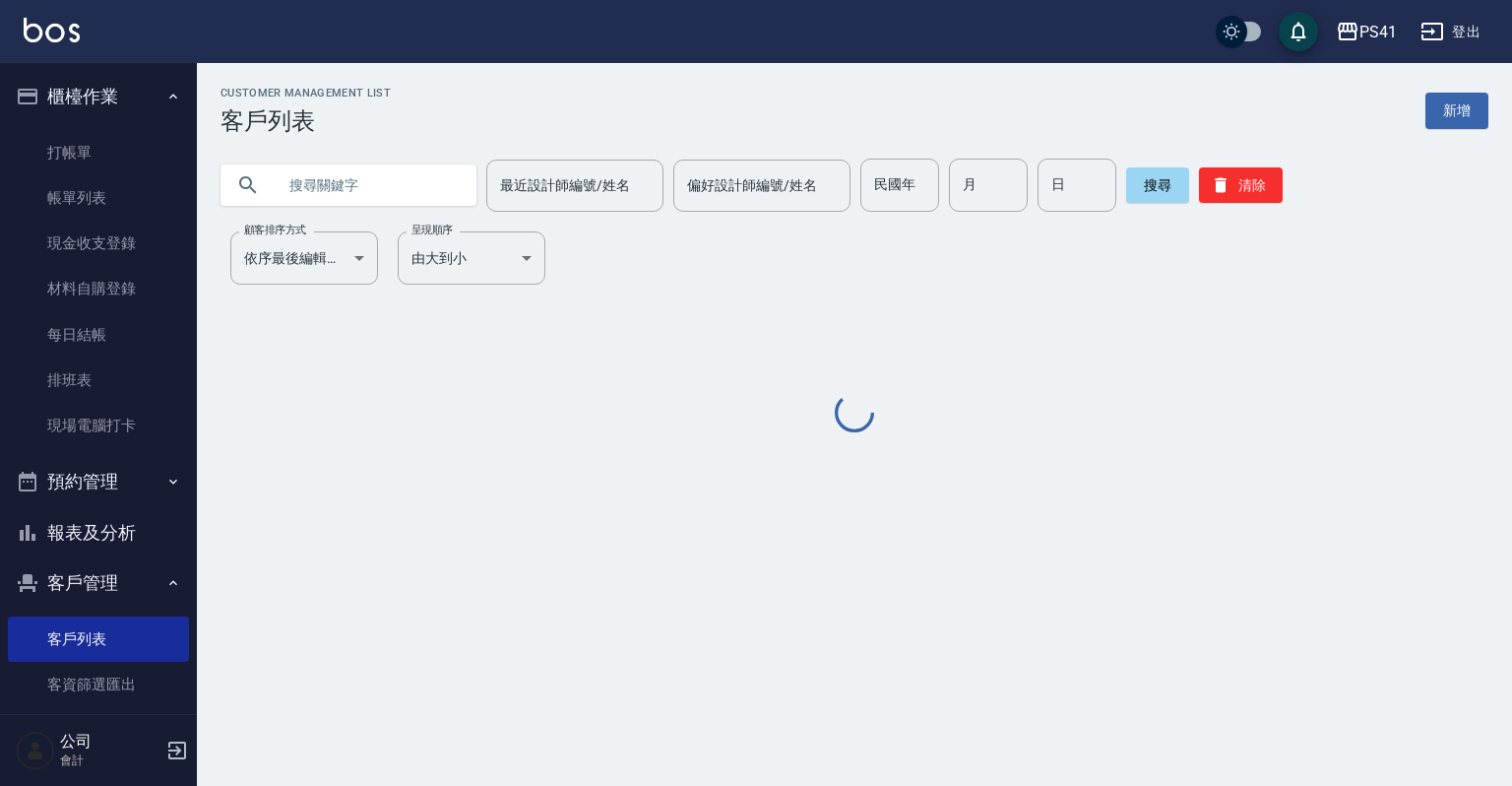 click at bounding box center [368, 185] 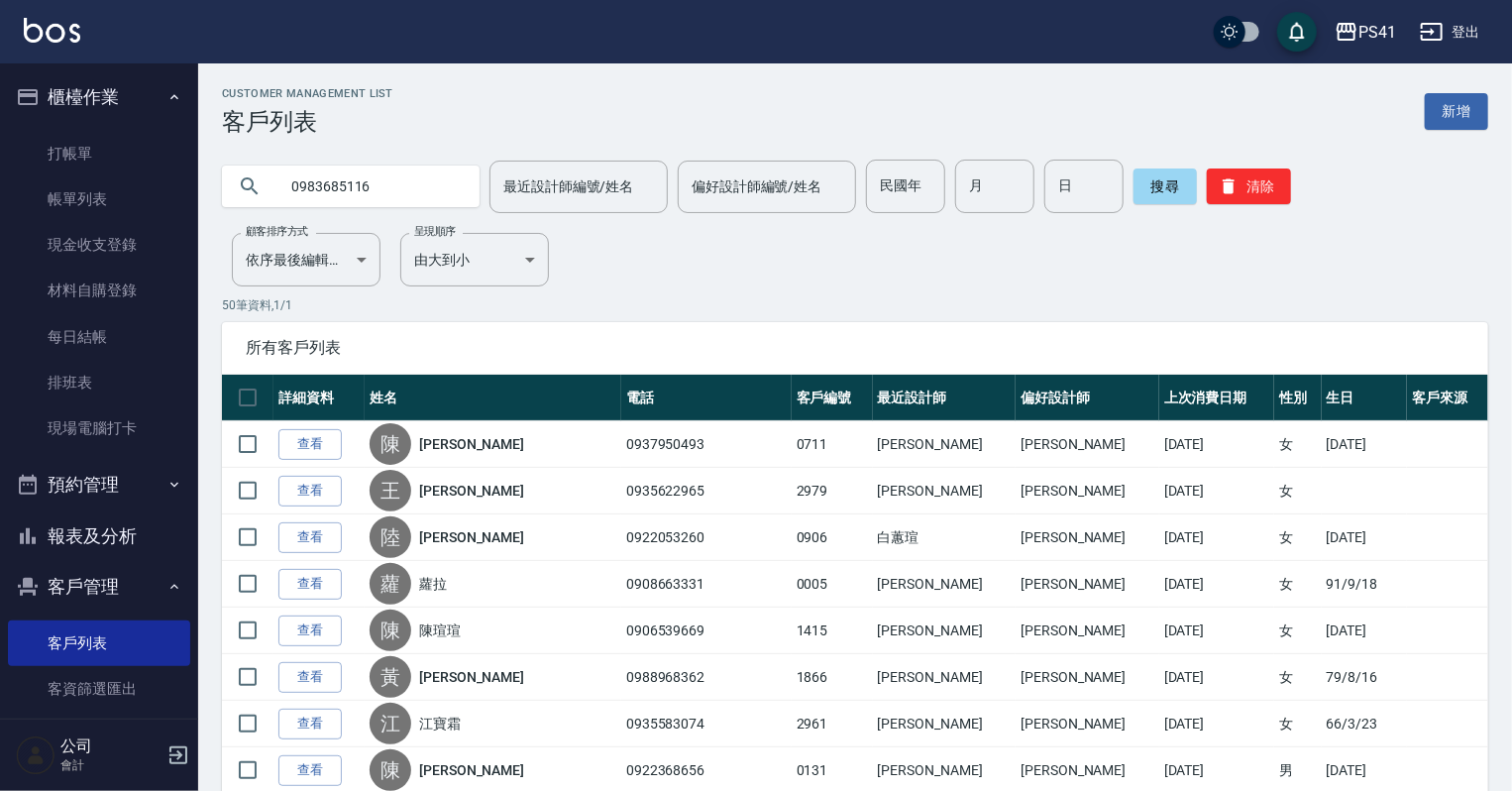 type on "0983685116" 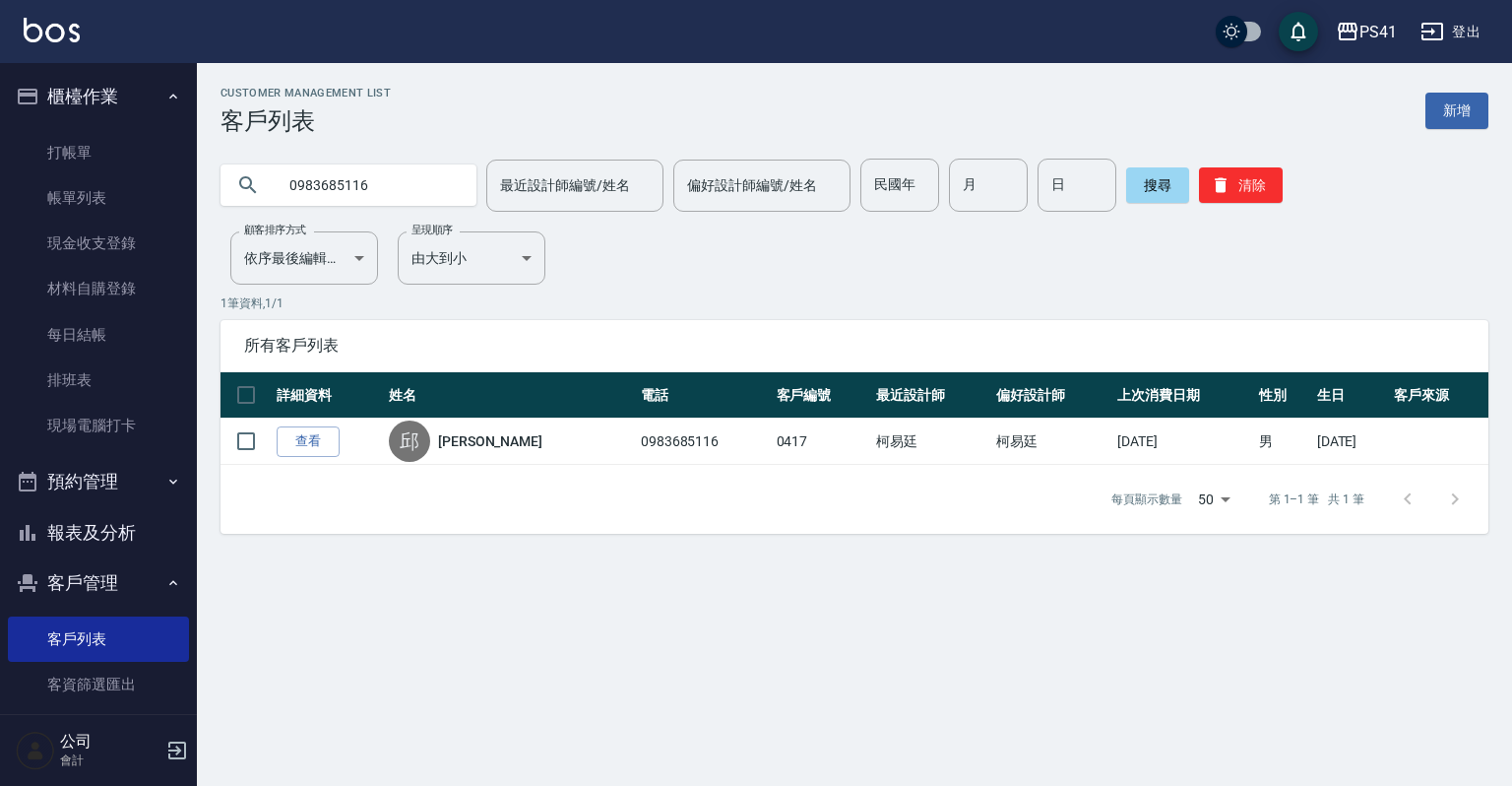 click on "查看" at bounding box center (308, 441) 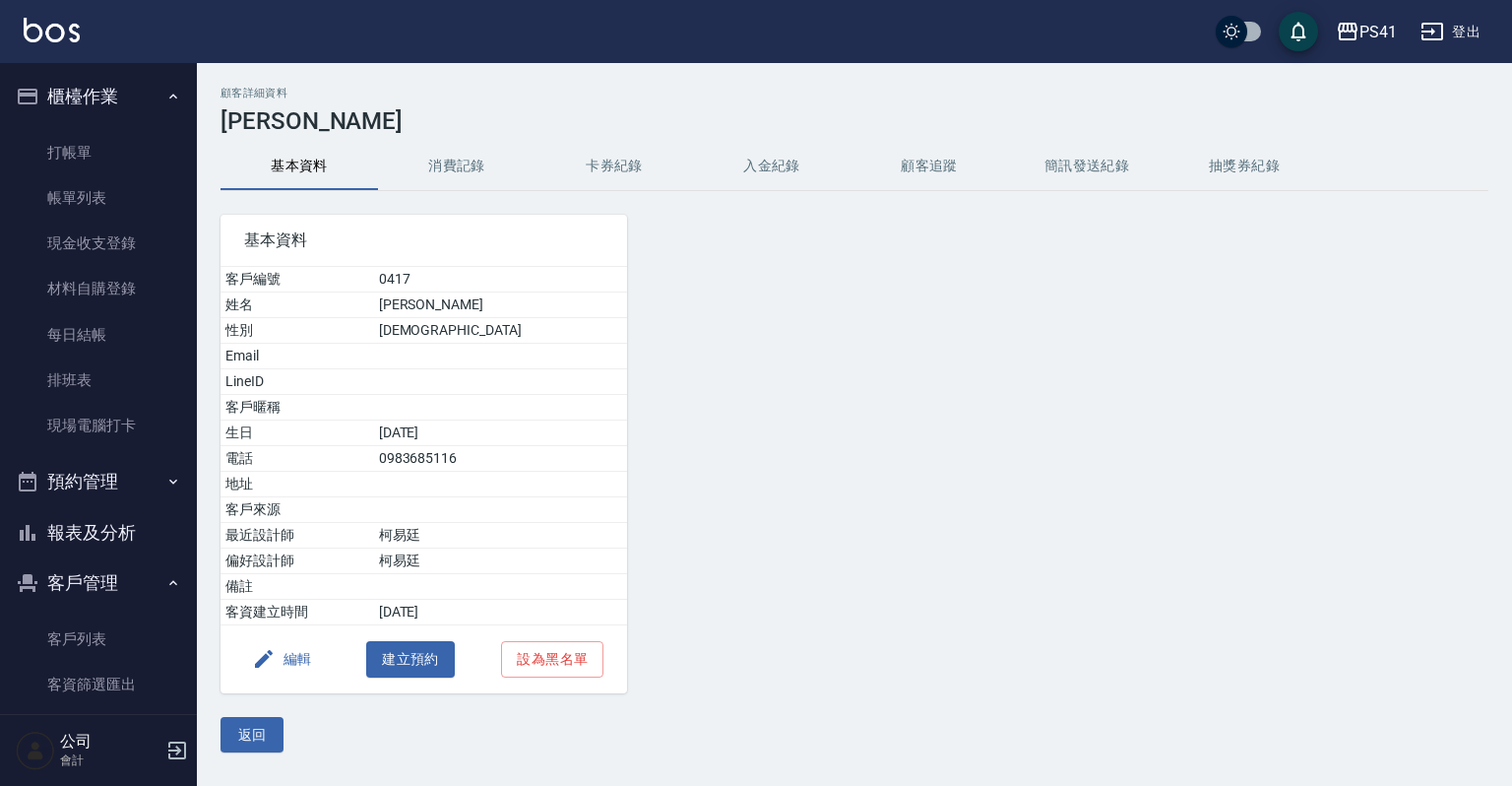 click on "消費記錄" at bounding box center (457, 166) 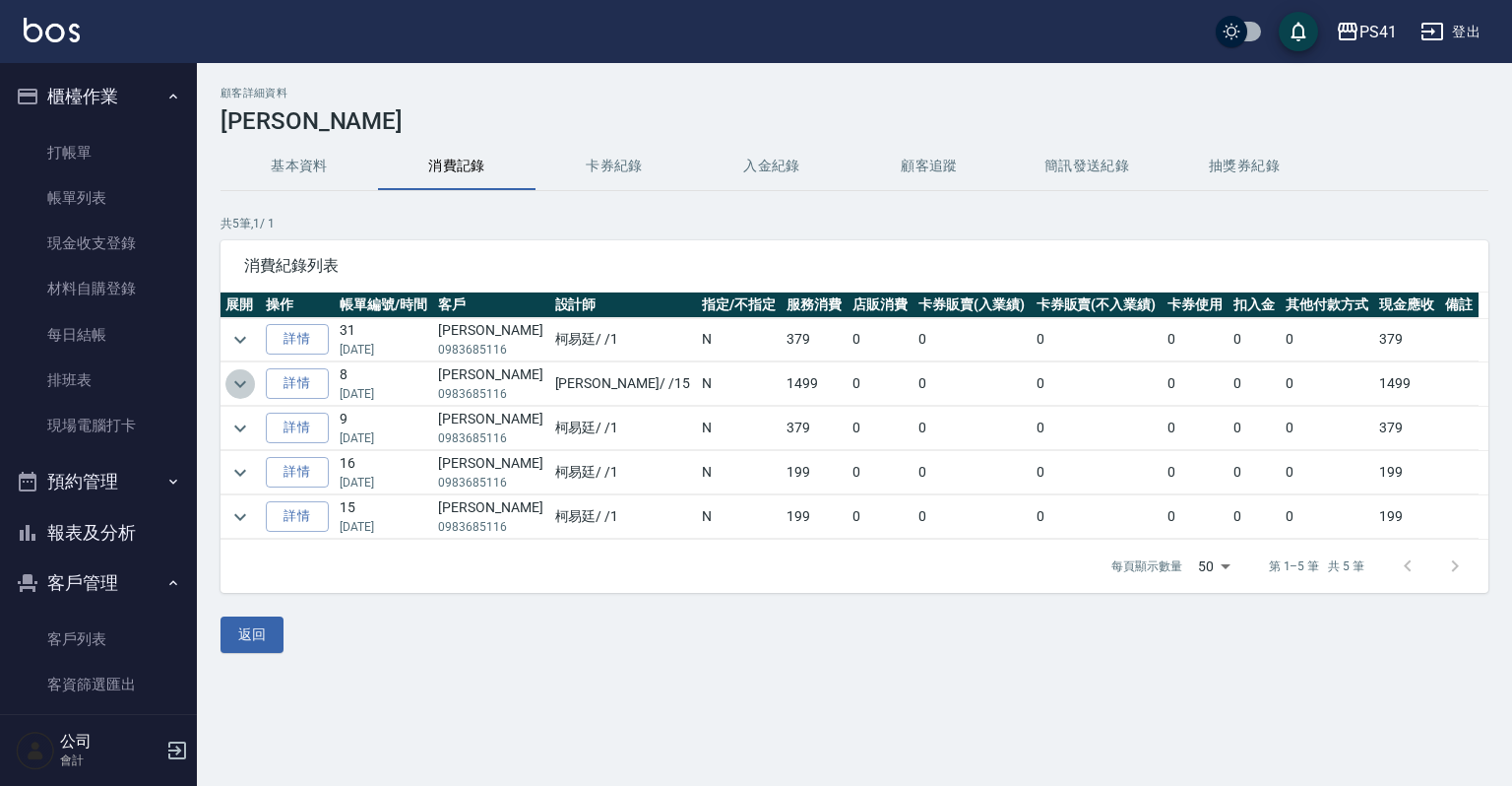 click 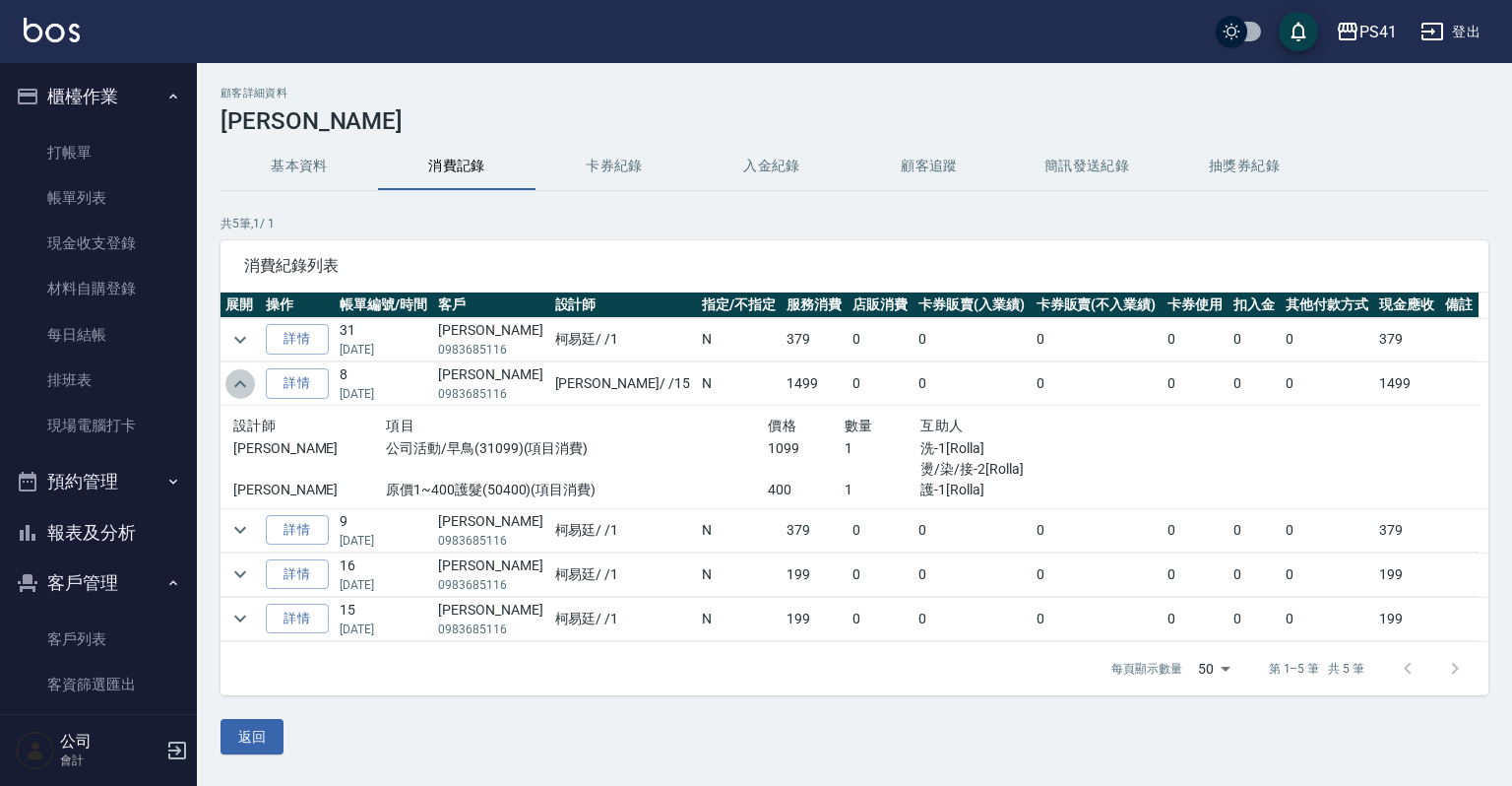 click 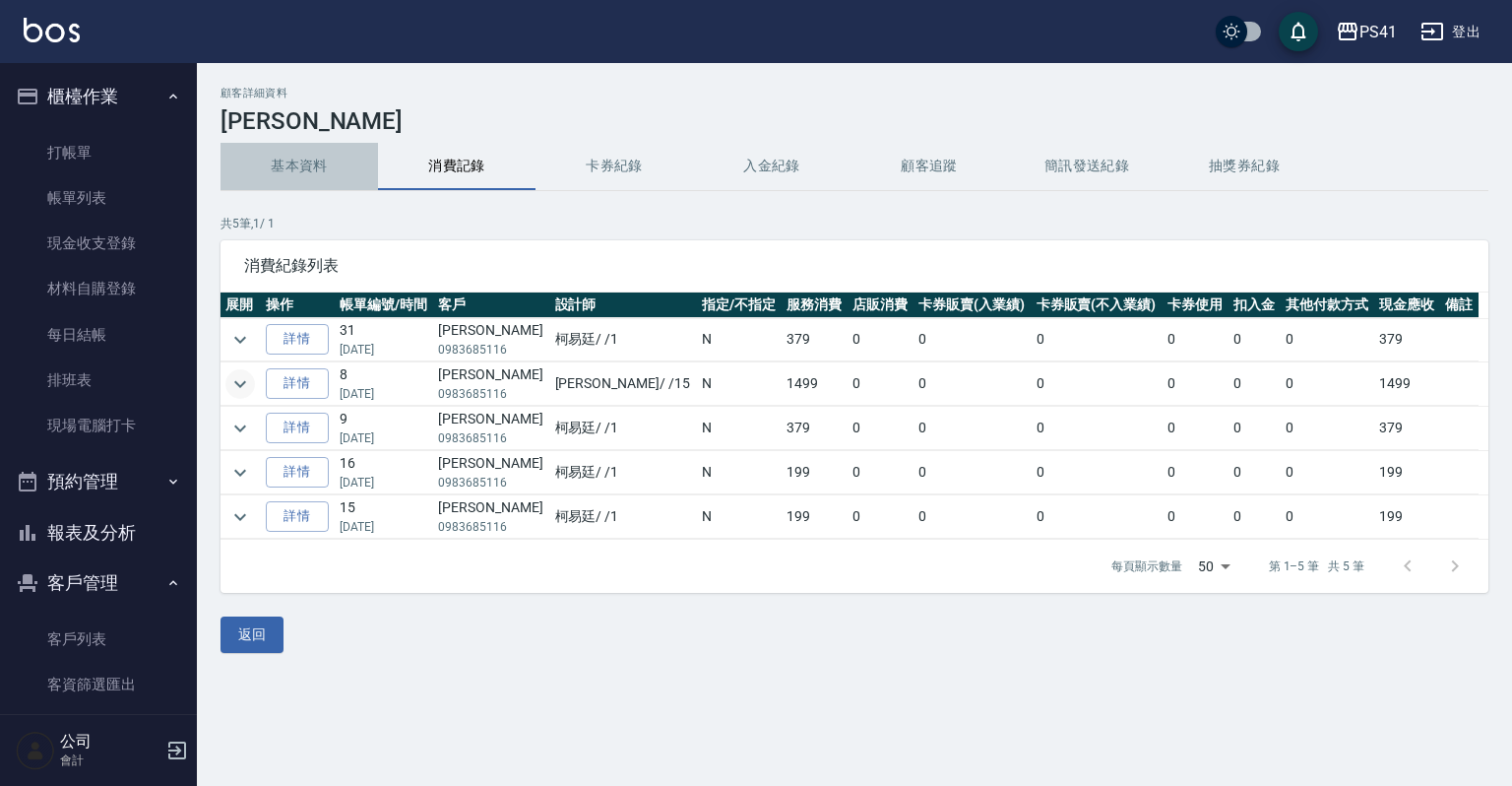 click on "基本資料" at bounding box center (299, 166) 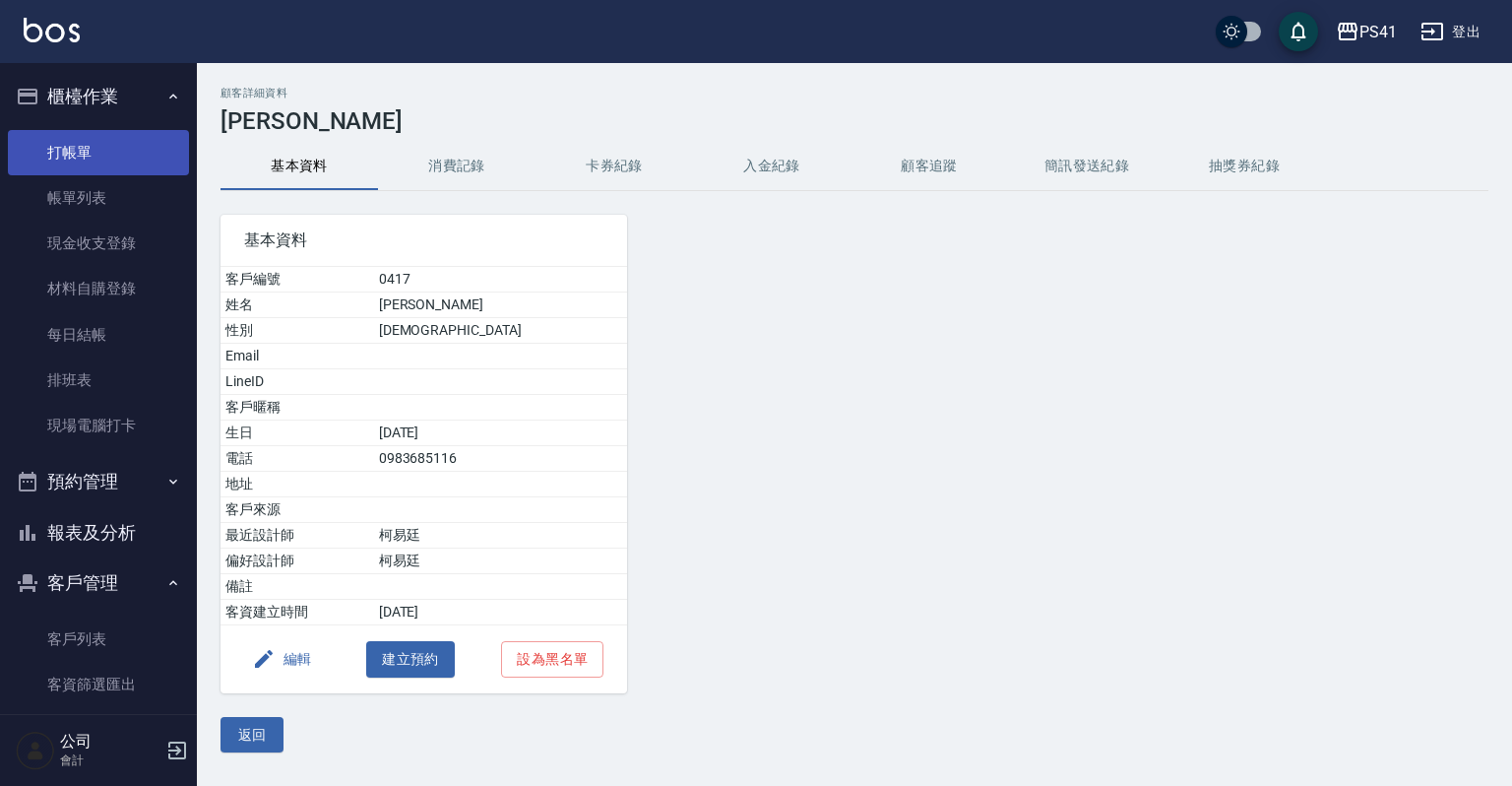 click on "打帳單" at bounding box center [98, 153] 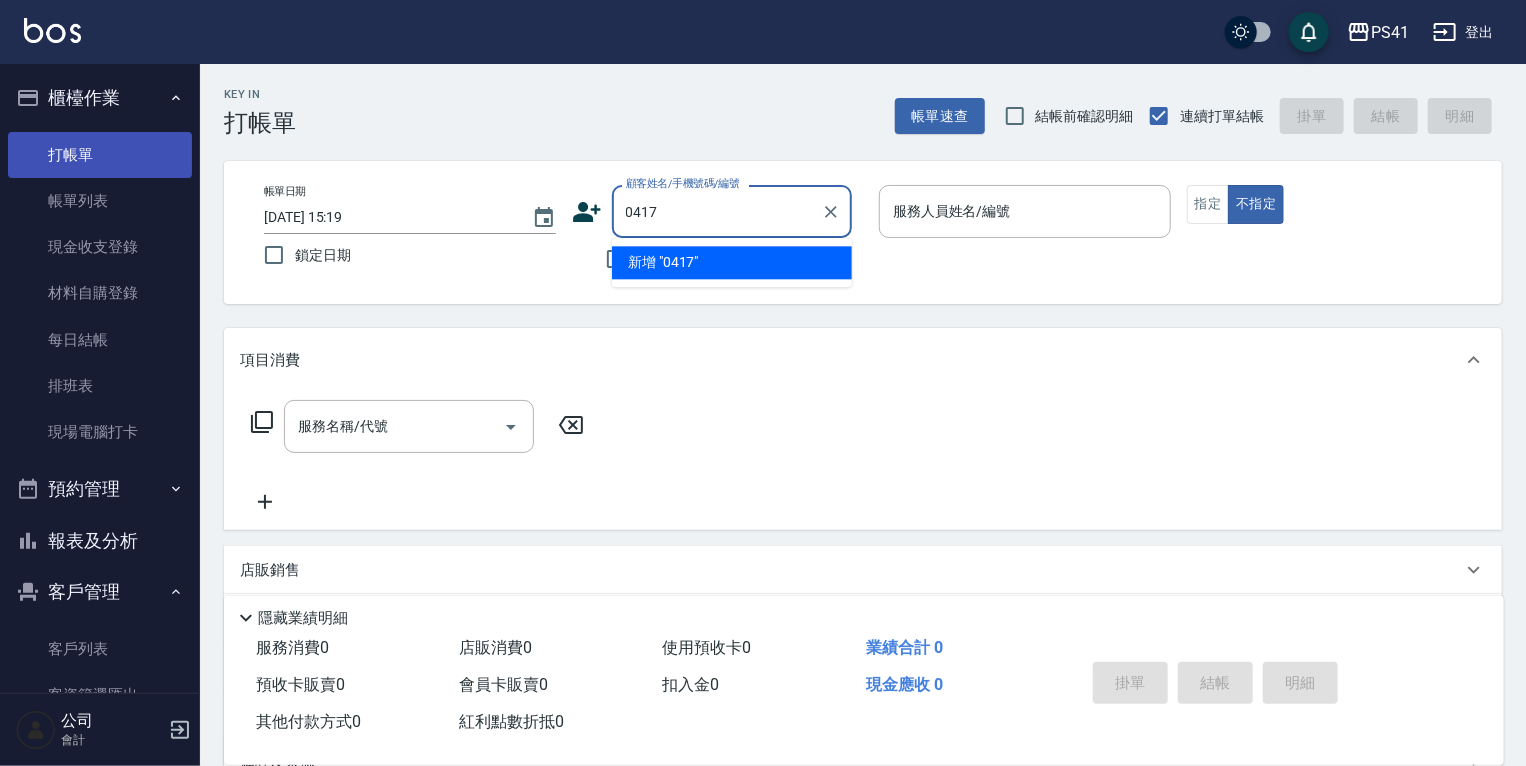 type on "0417" 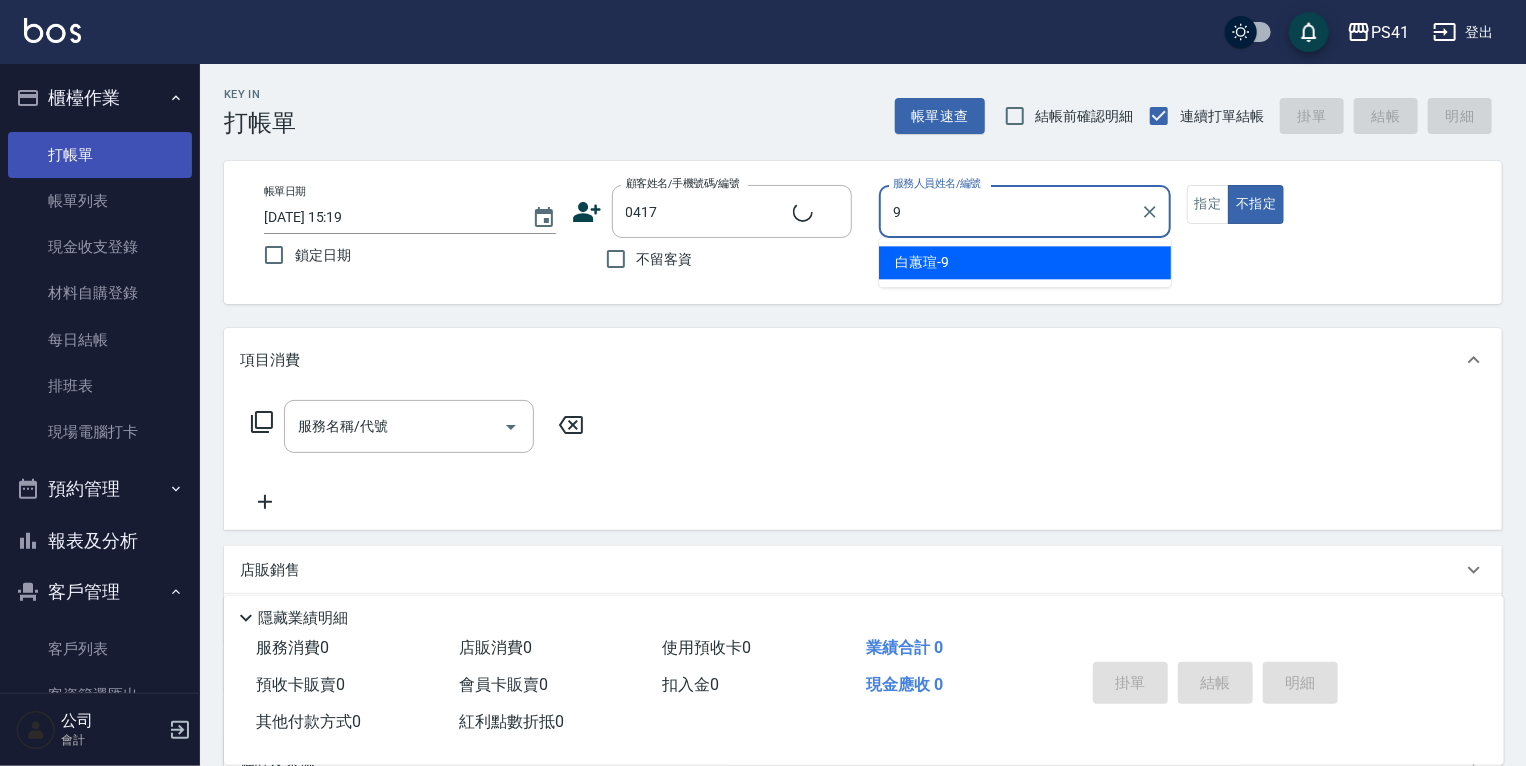 type on "[PERSON_NAME]-9" 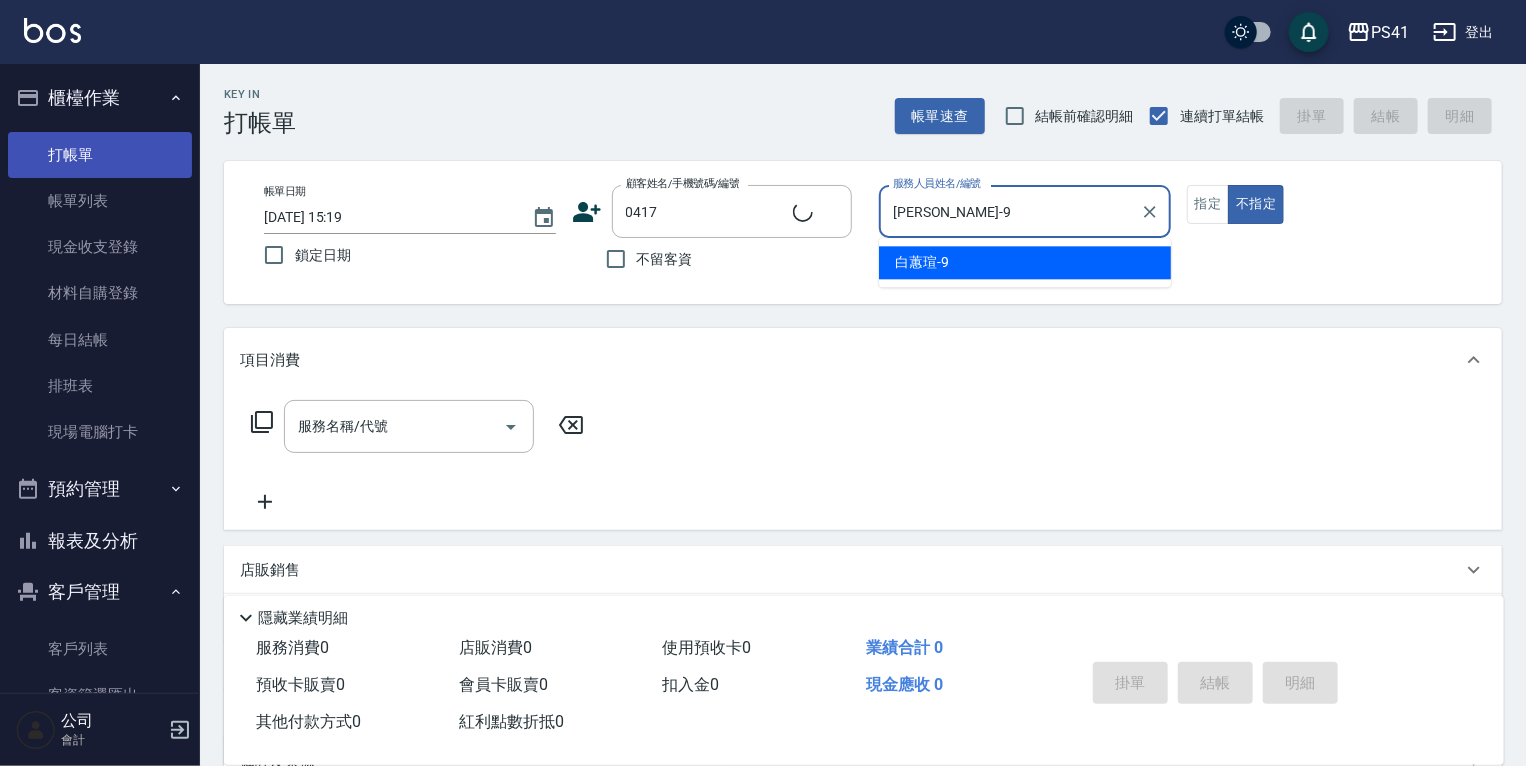 type on "[PERSON_NAME]/0983685116/0417" 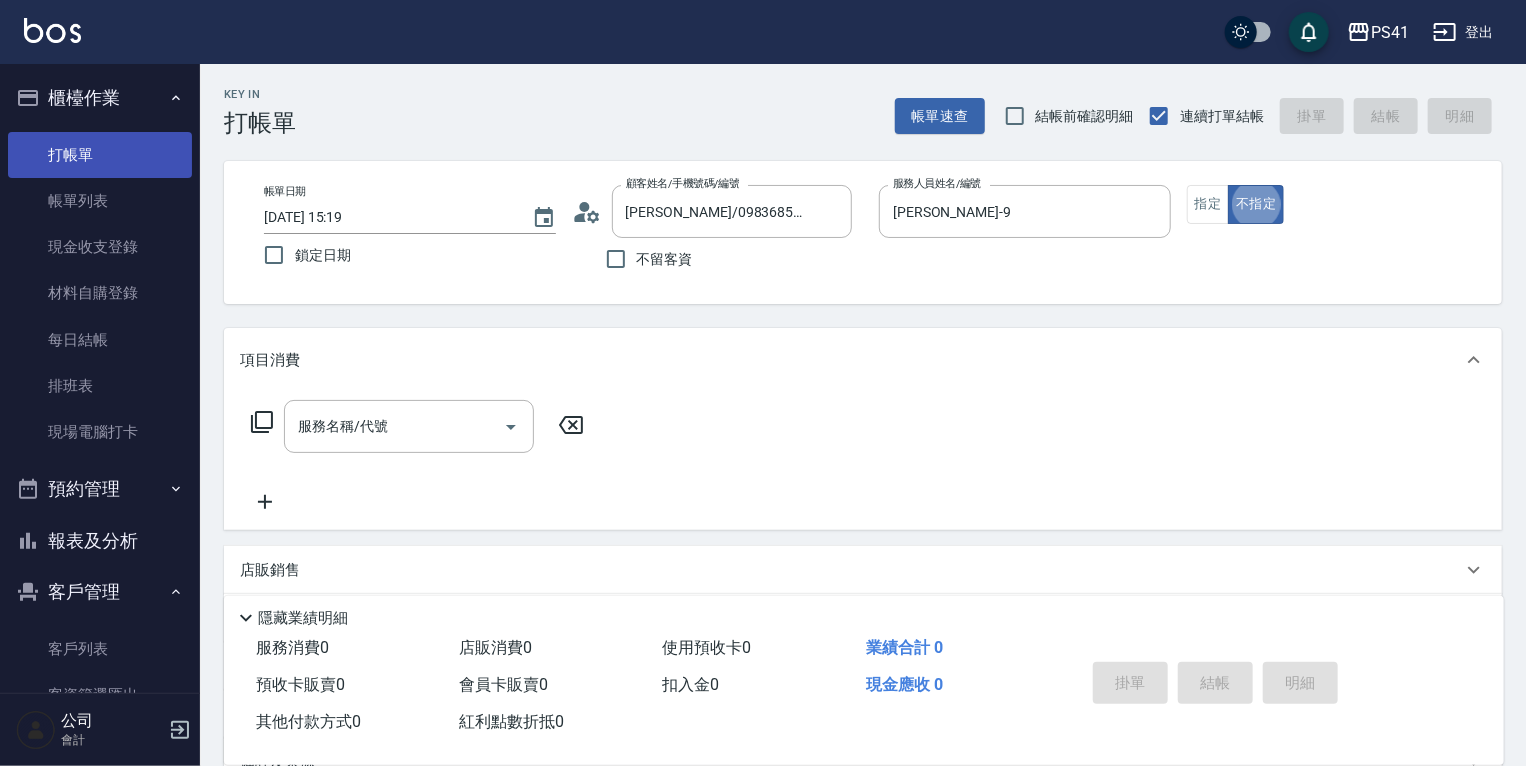 type on "false" 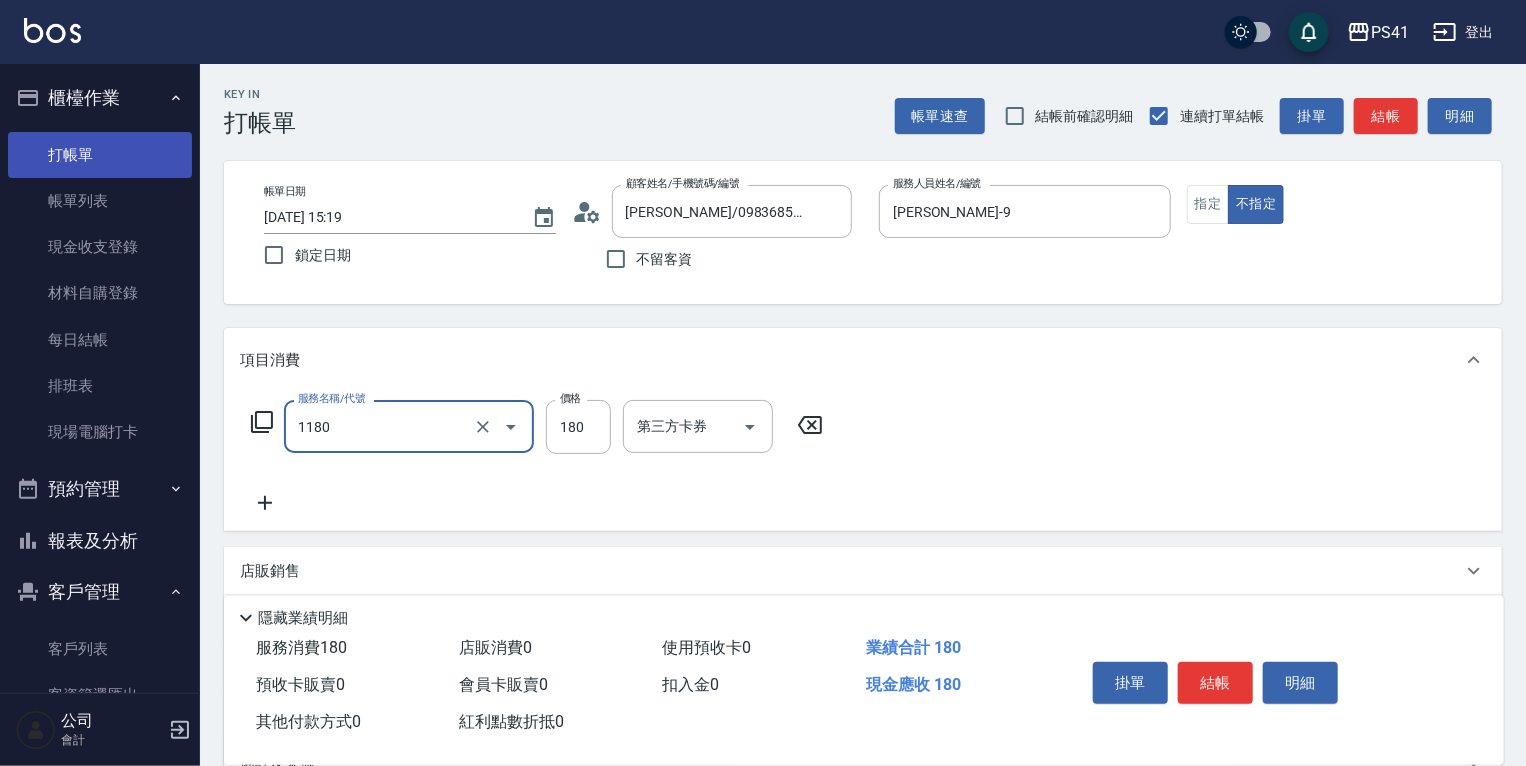 type on "洗髮(洗+剪不指定活動)(1180)" 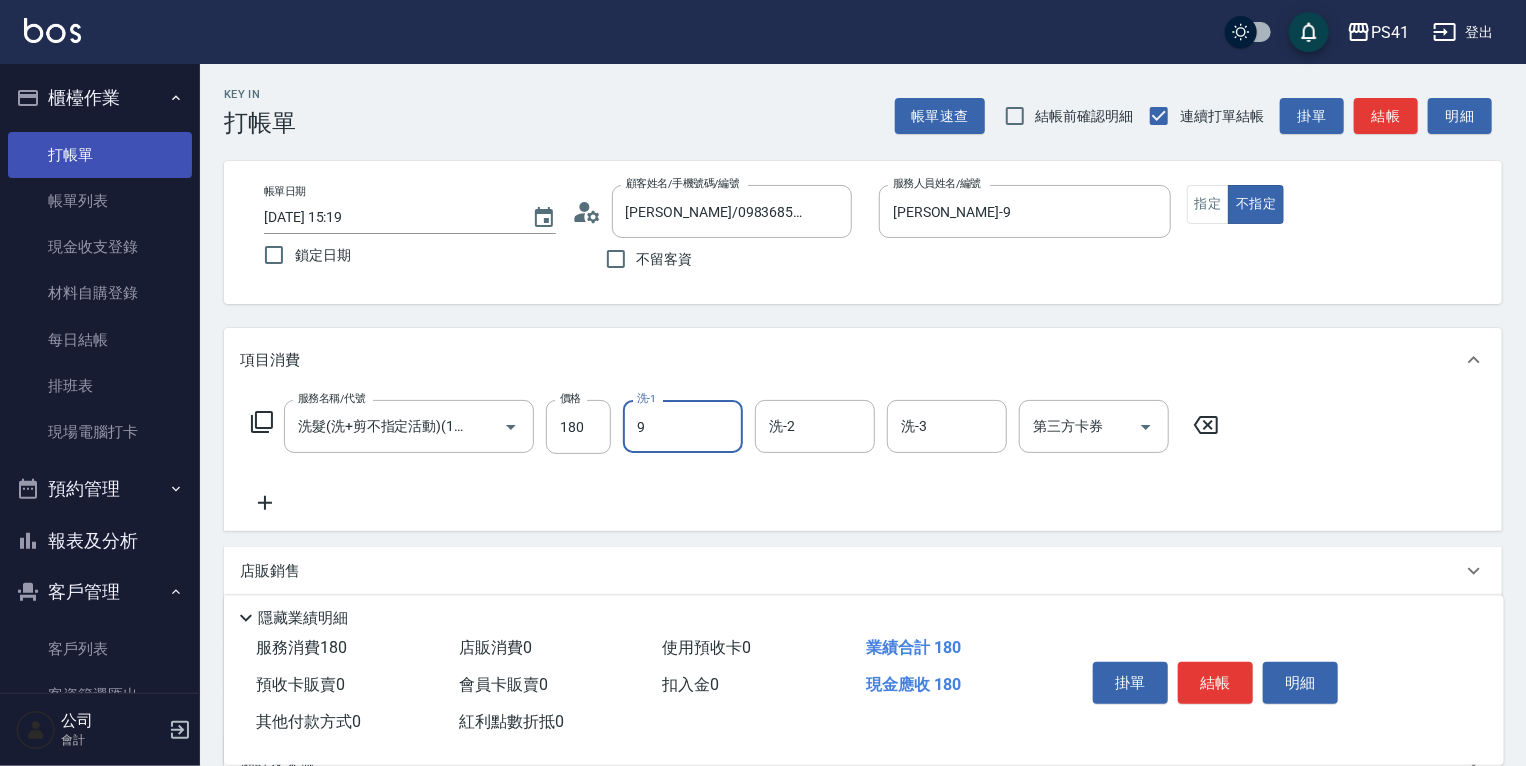 type on "[PERSON_NAME]-9" 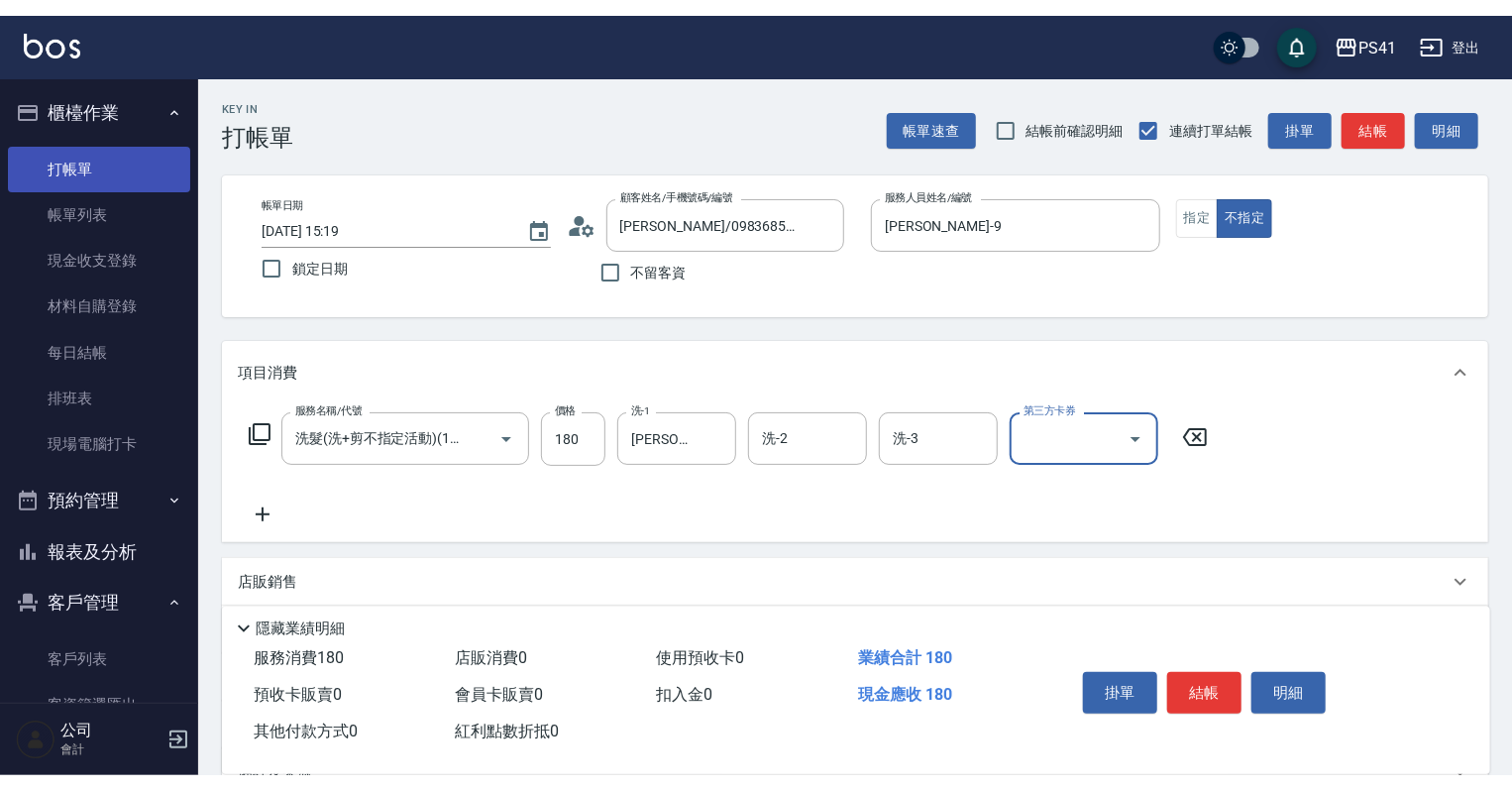 scroll, scrollTop: 0, scrollLeft: 0, axis: both 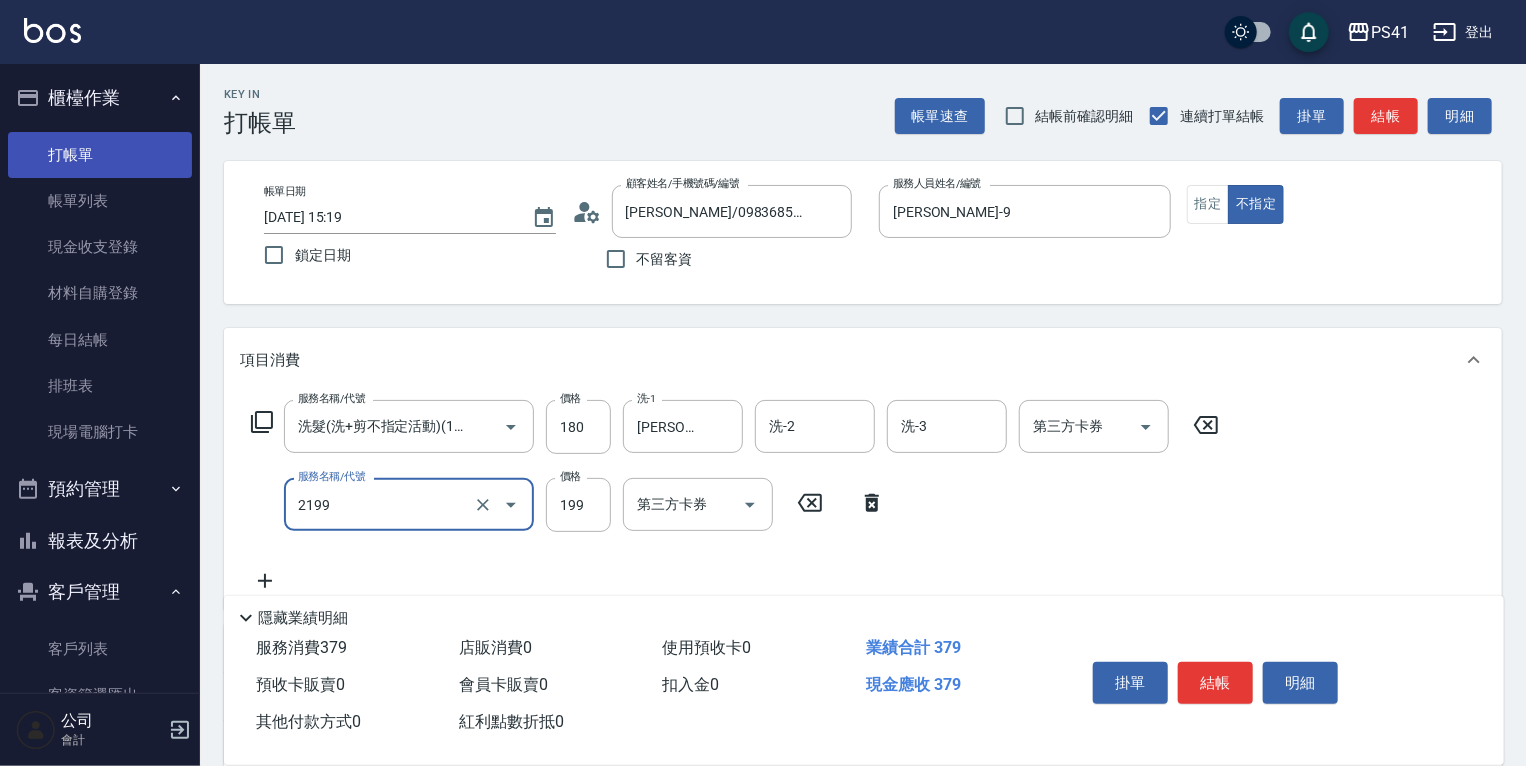 type on "不指定剪髮活動(2199)" 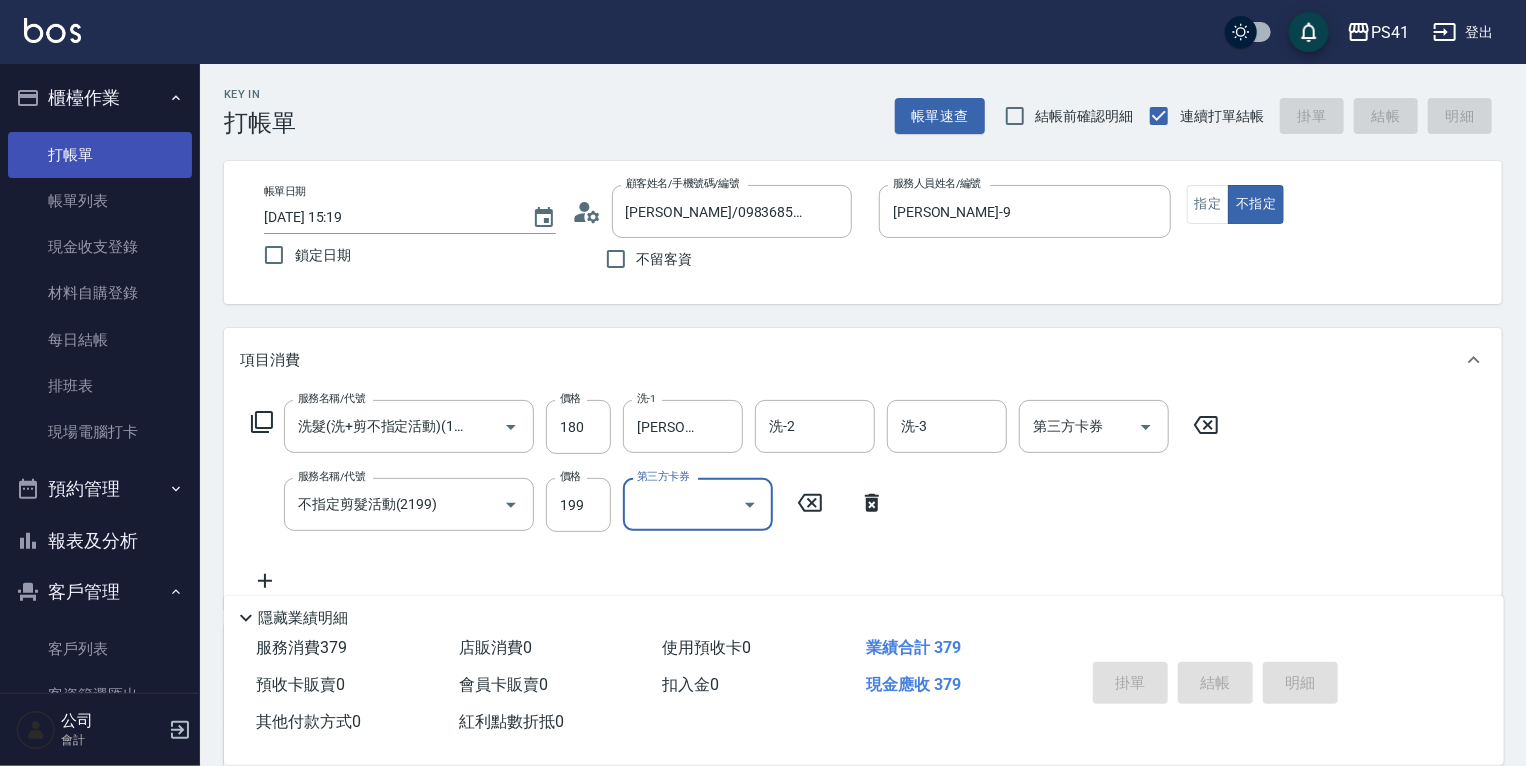 type on "[DATE] 15:20" 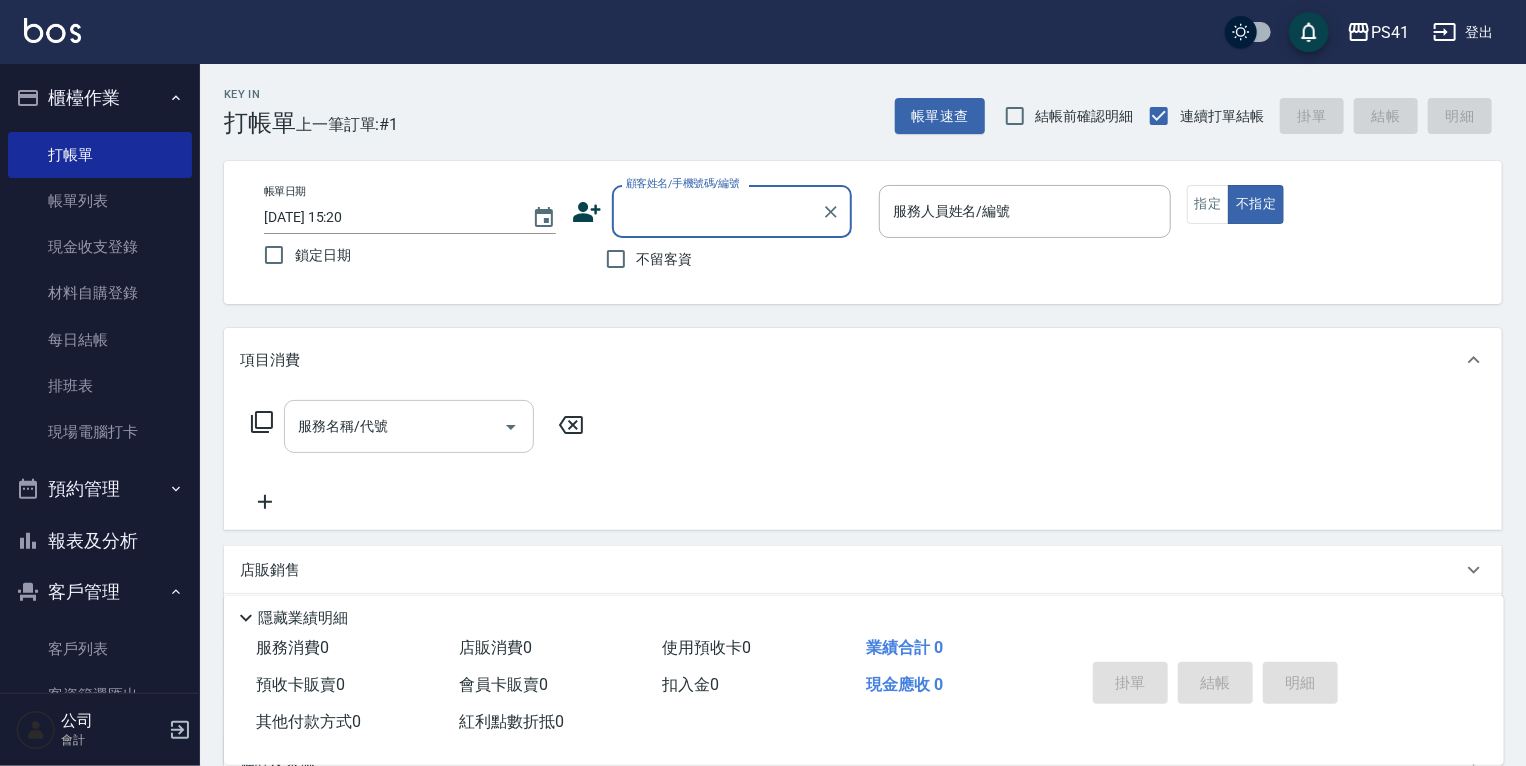 click on "服務名稱/代號" at bounding box center (394, 426) 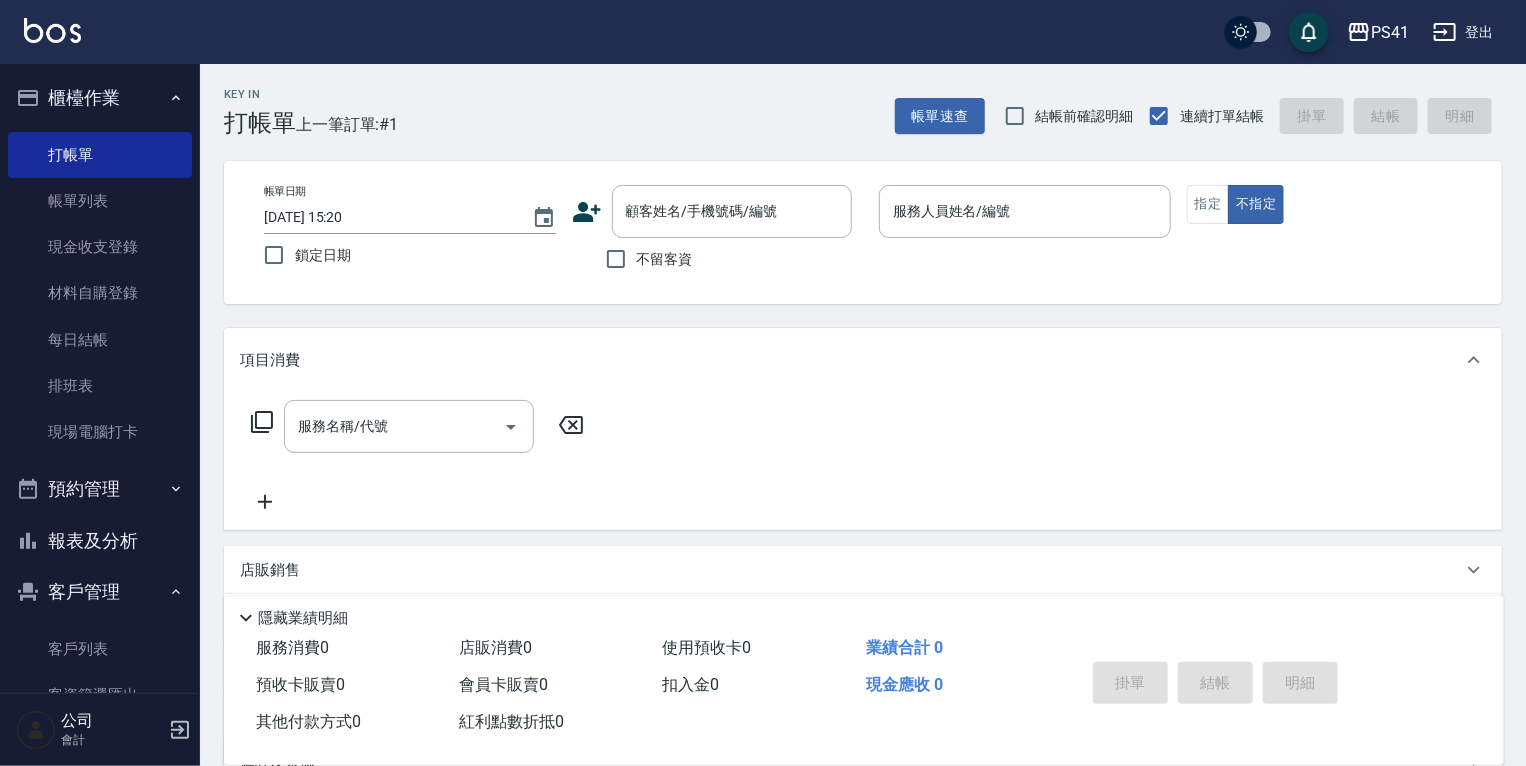click on "服務名稱/代號 服務名稱/代號" at bounding box center [863, 461] 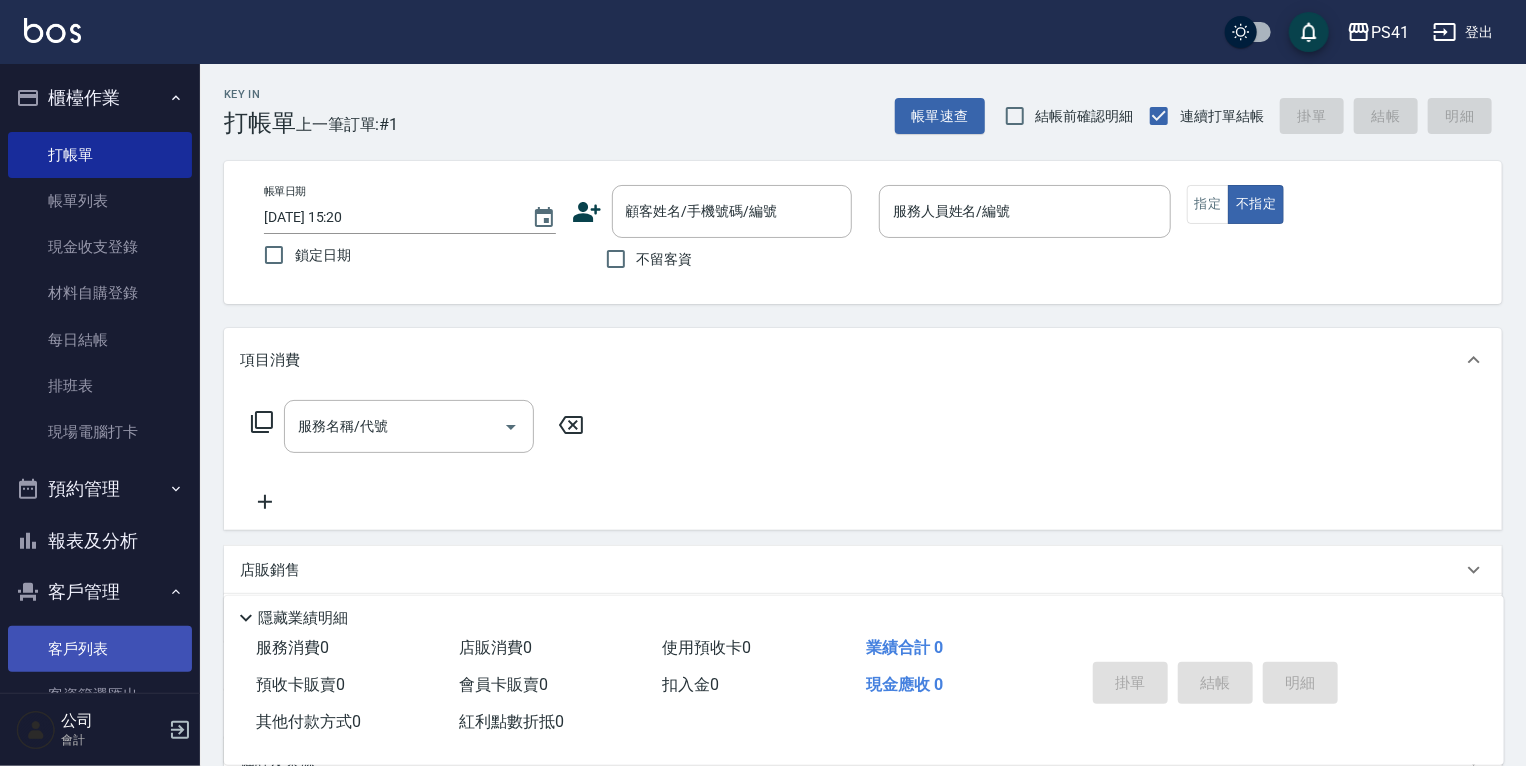 click on "客戶列表" at bounding box center (100, 649) 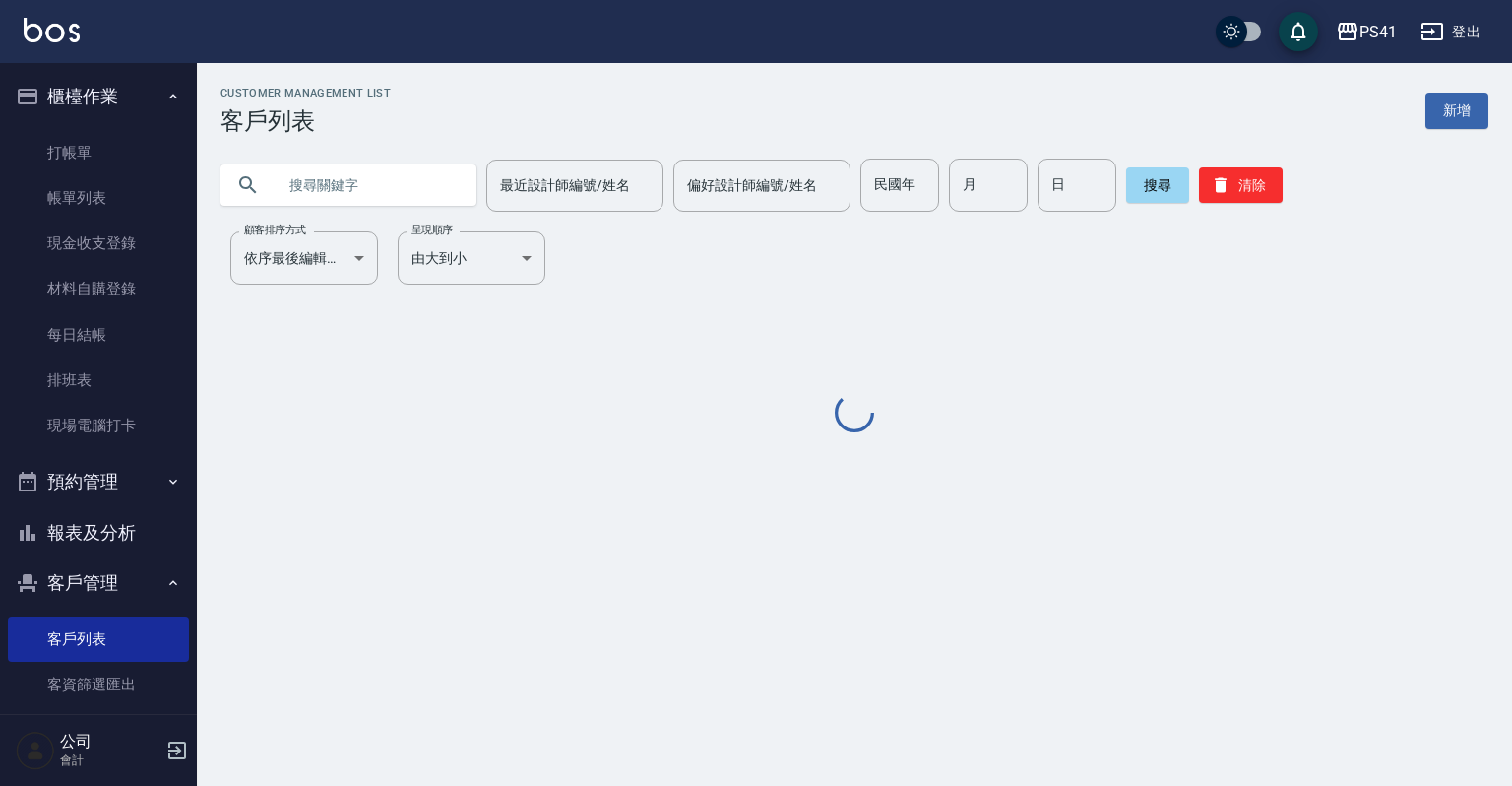 click at bounding box center (368, 185) 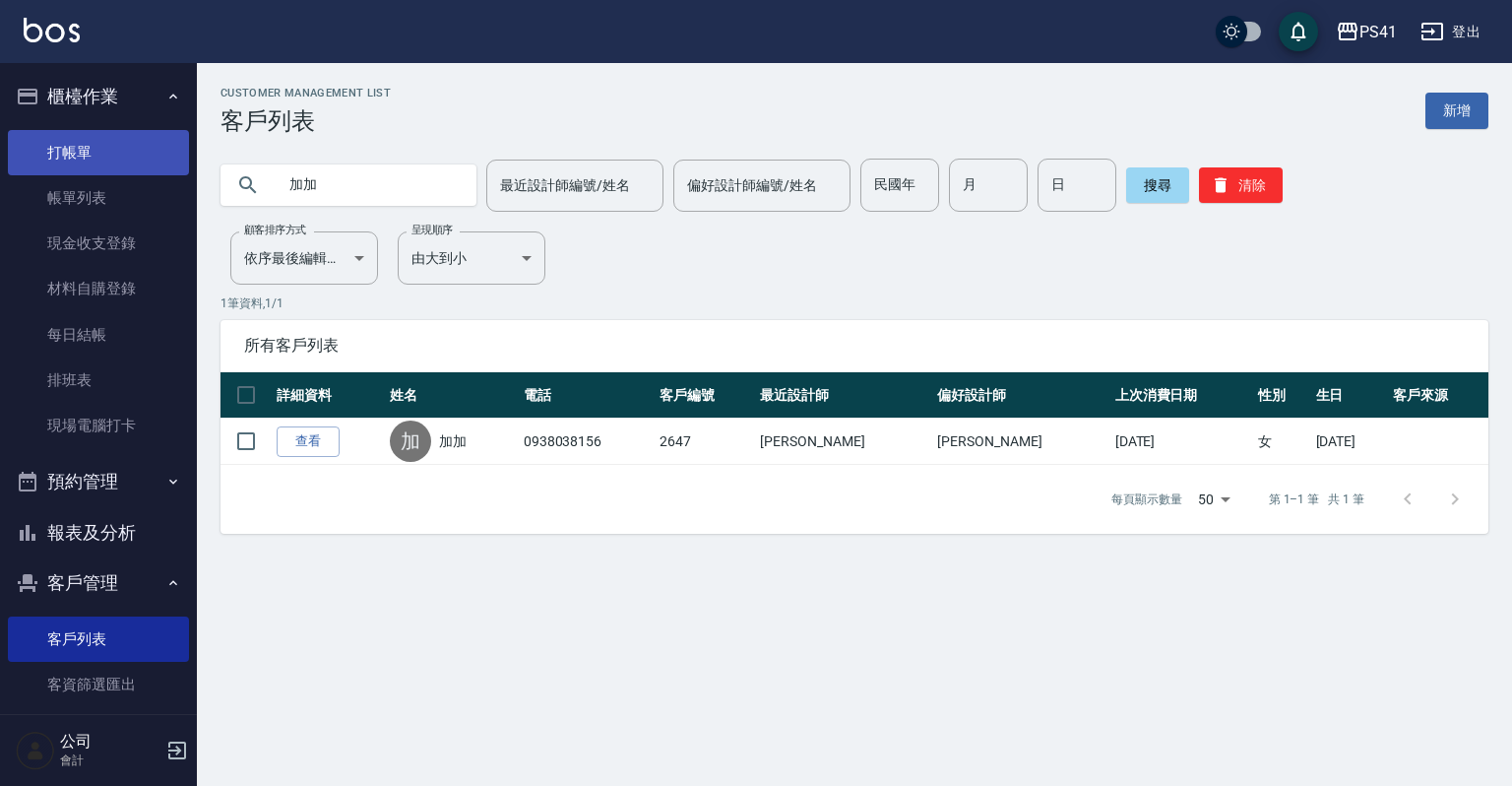 drag, startPoint x: 375, startPoint y: 198, endPoint x: 167, endPoint y: 142, distance: 215.40659 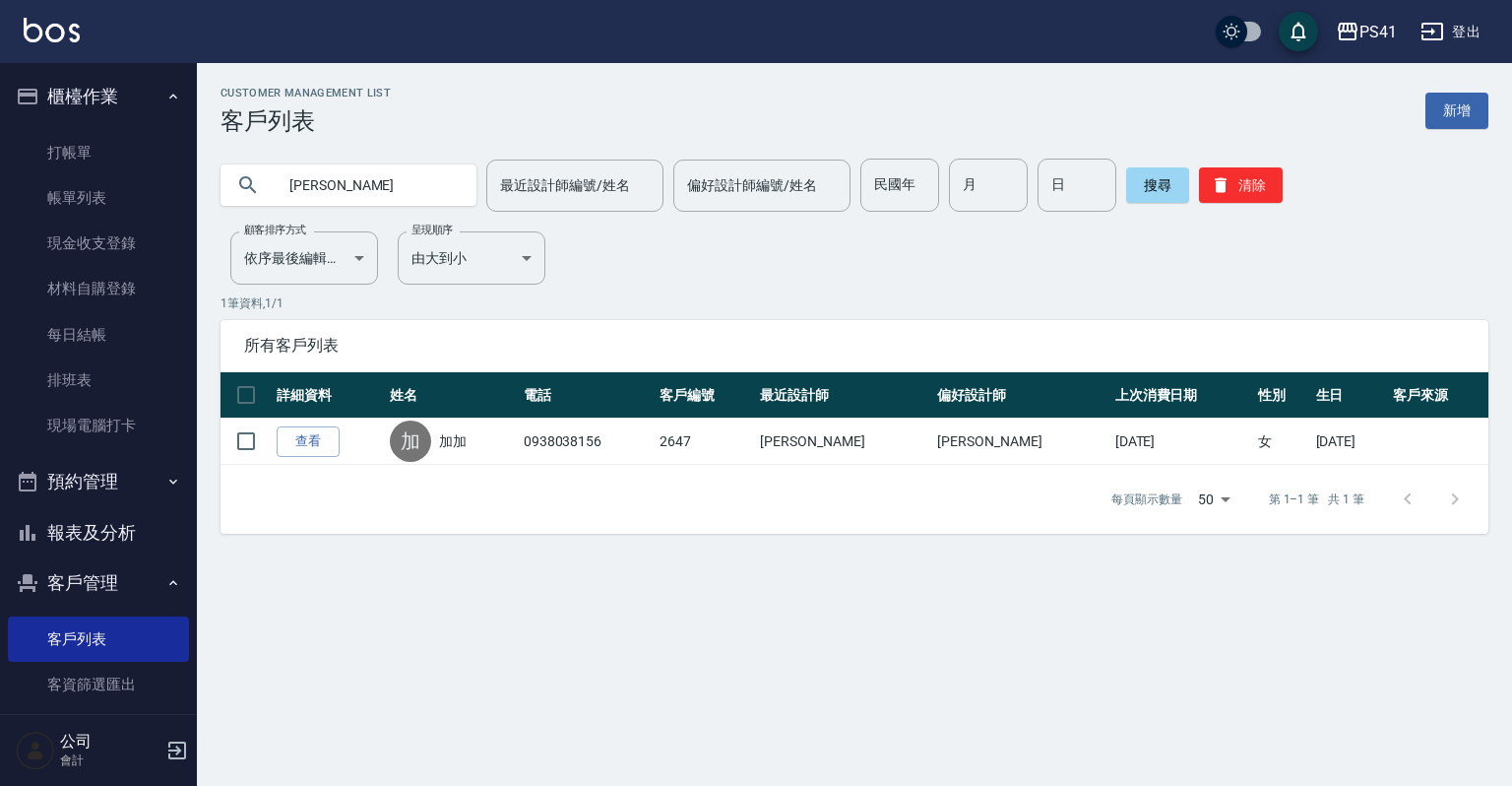type on "[PERSON_NAME]" 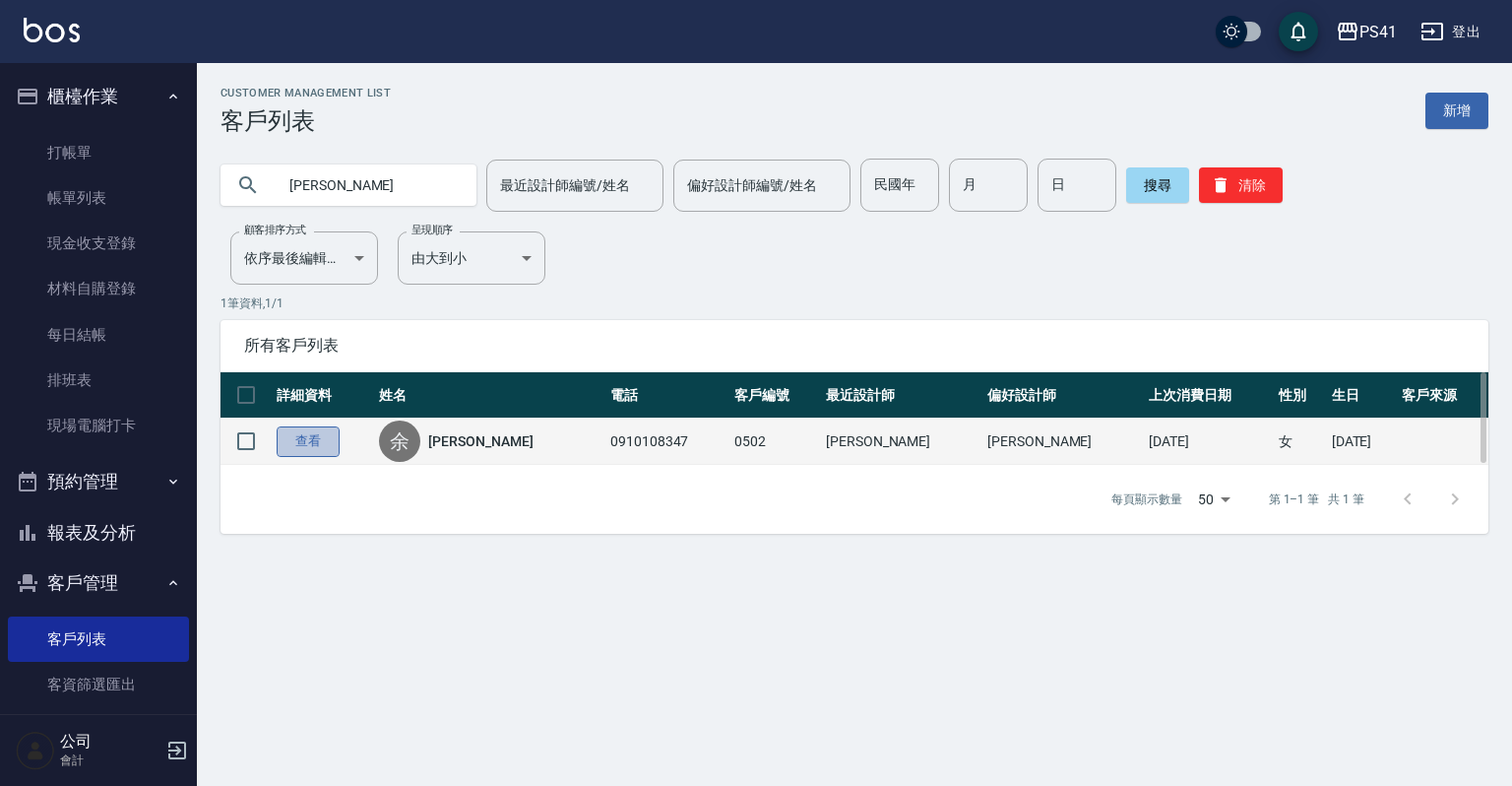 click on "查看" at bounding box center (308, 441) 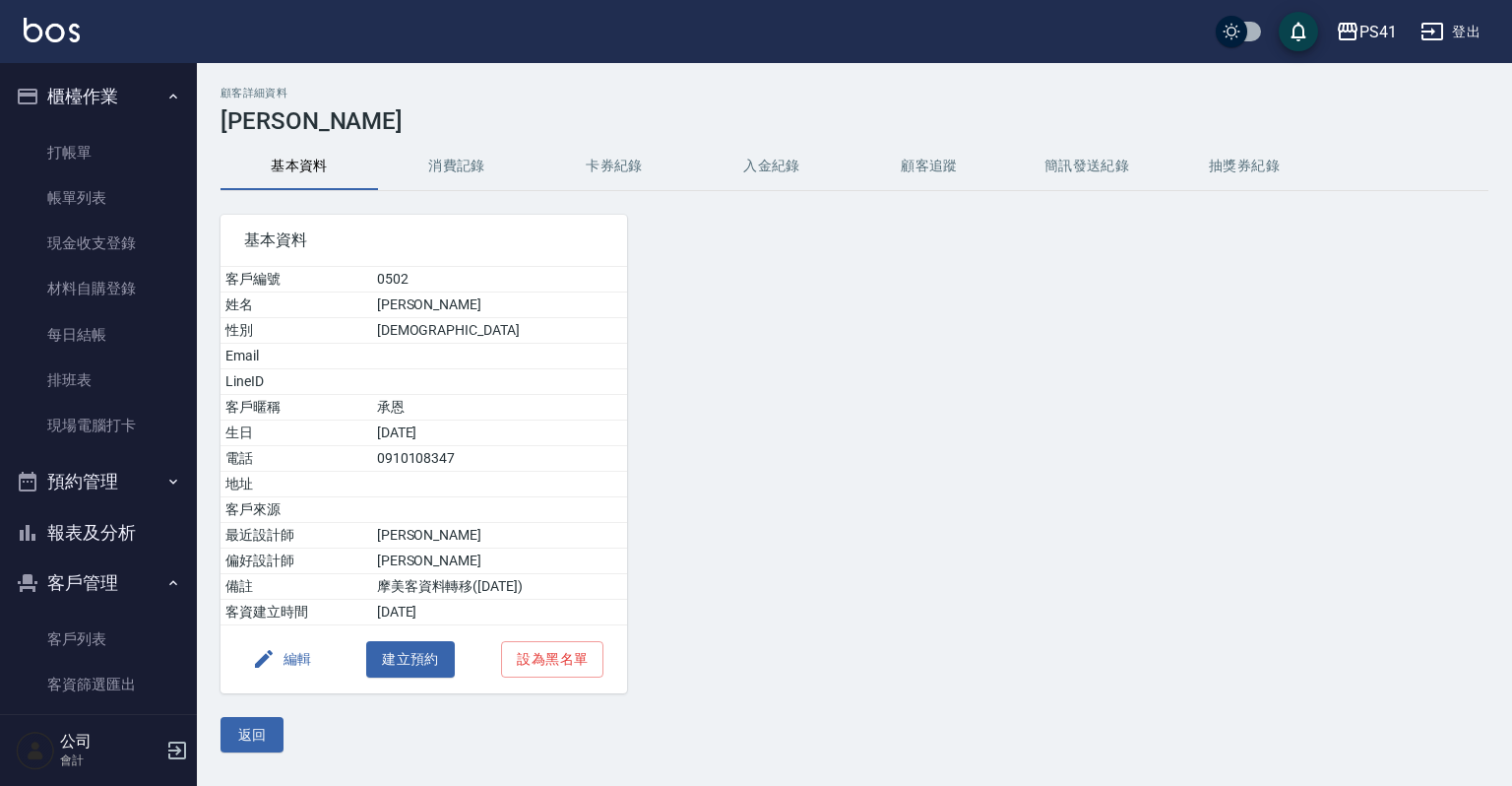 click on "消費記錄" at bounding box center (457, 166) 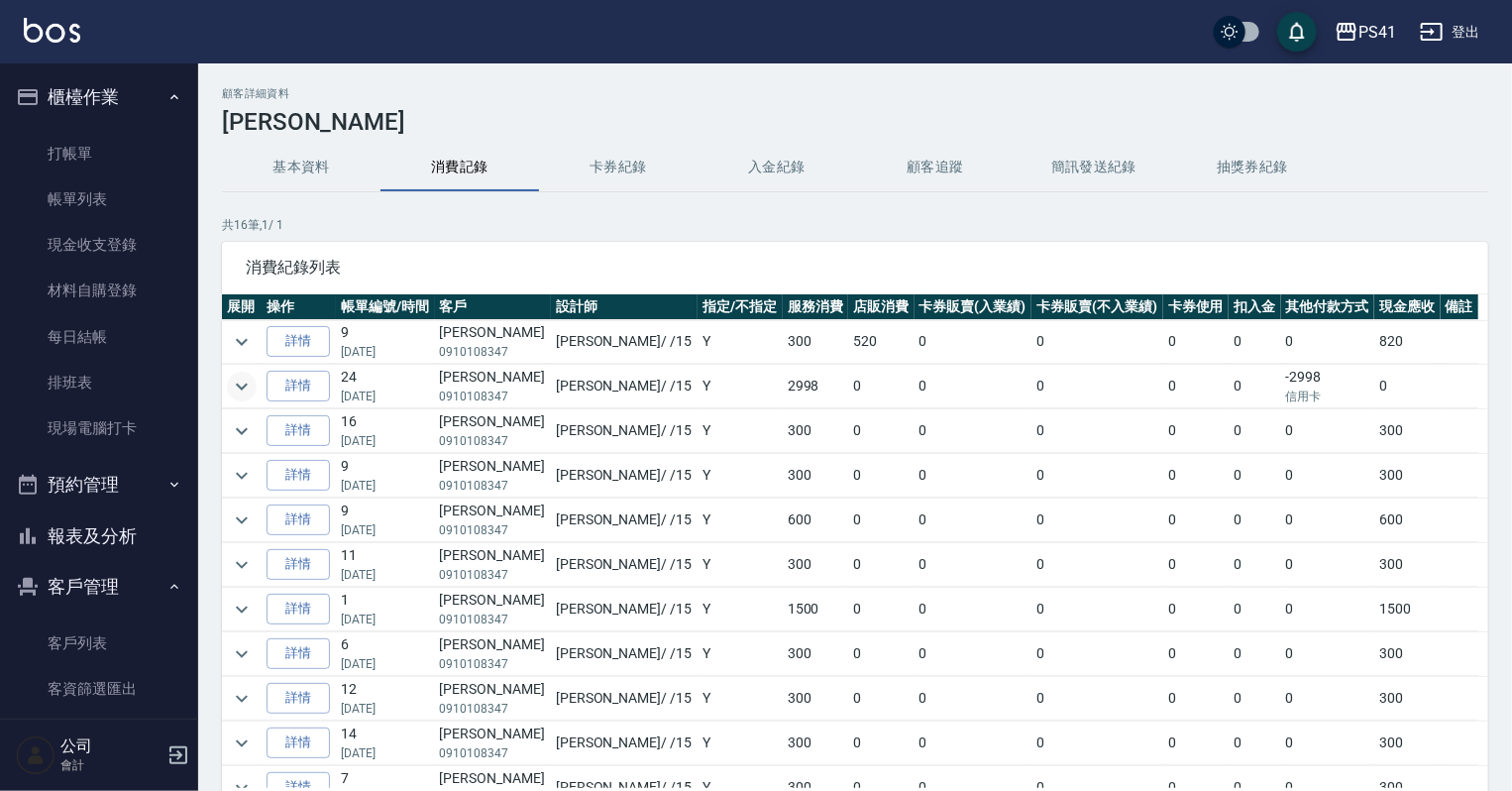 click 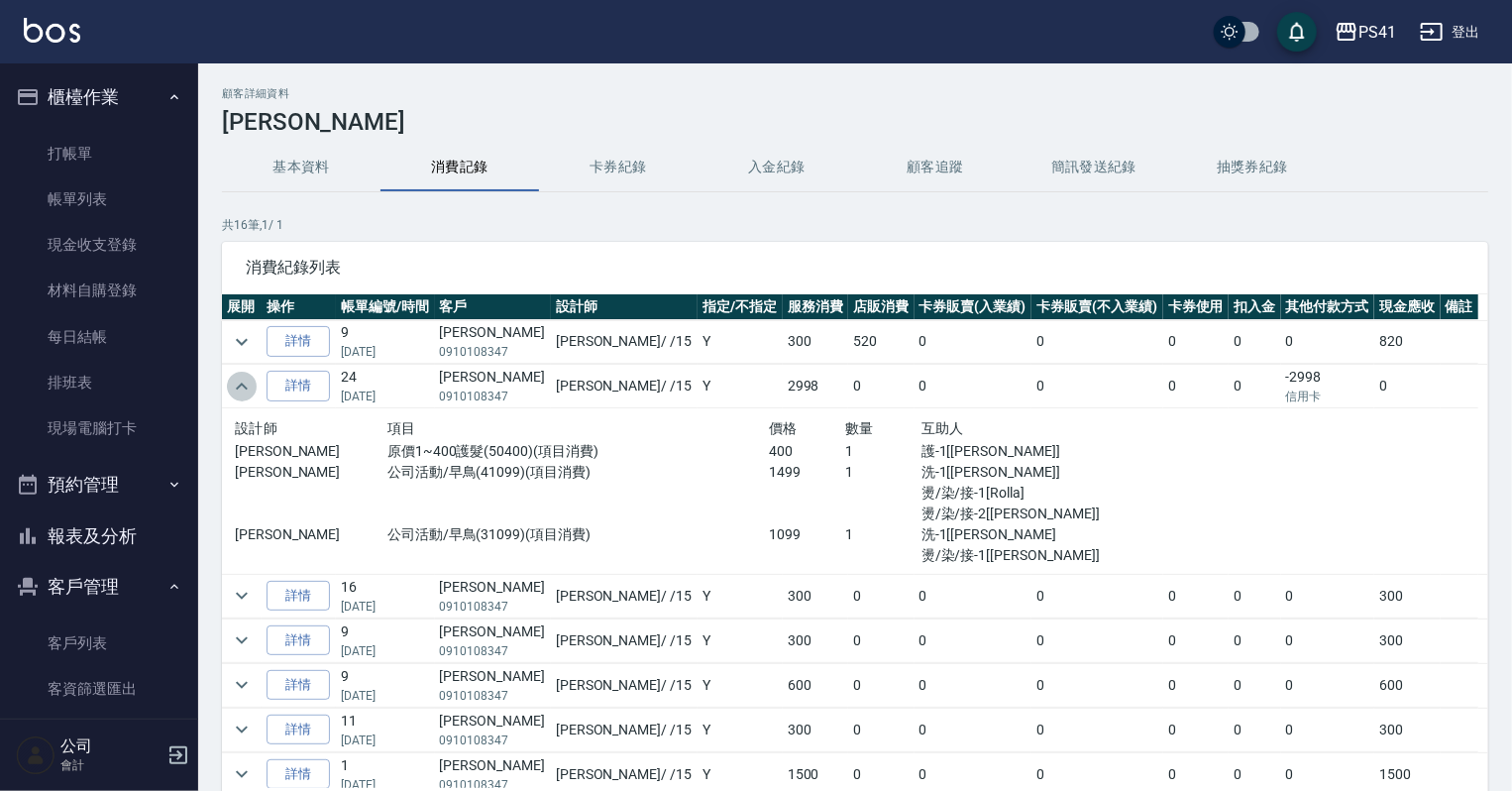 click 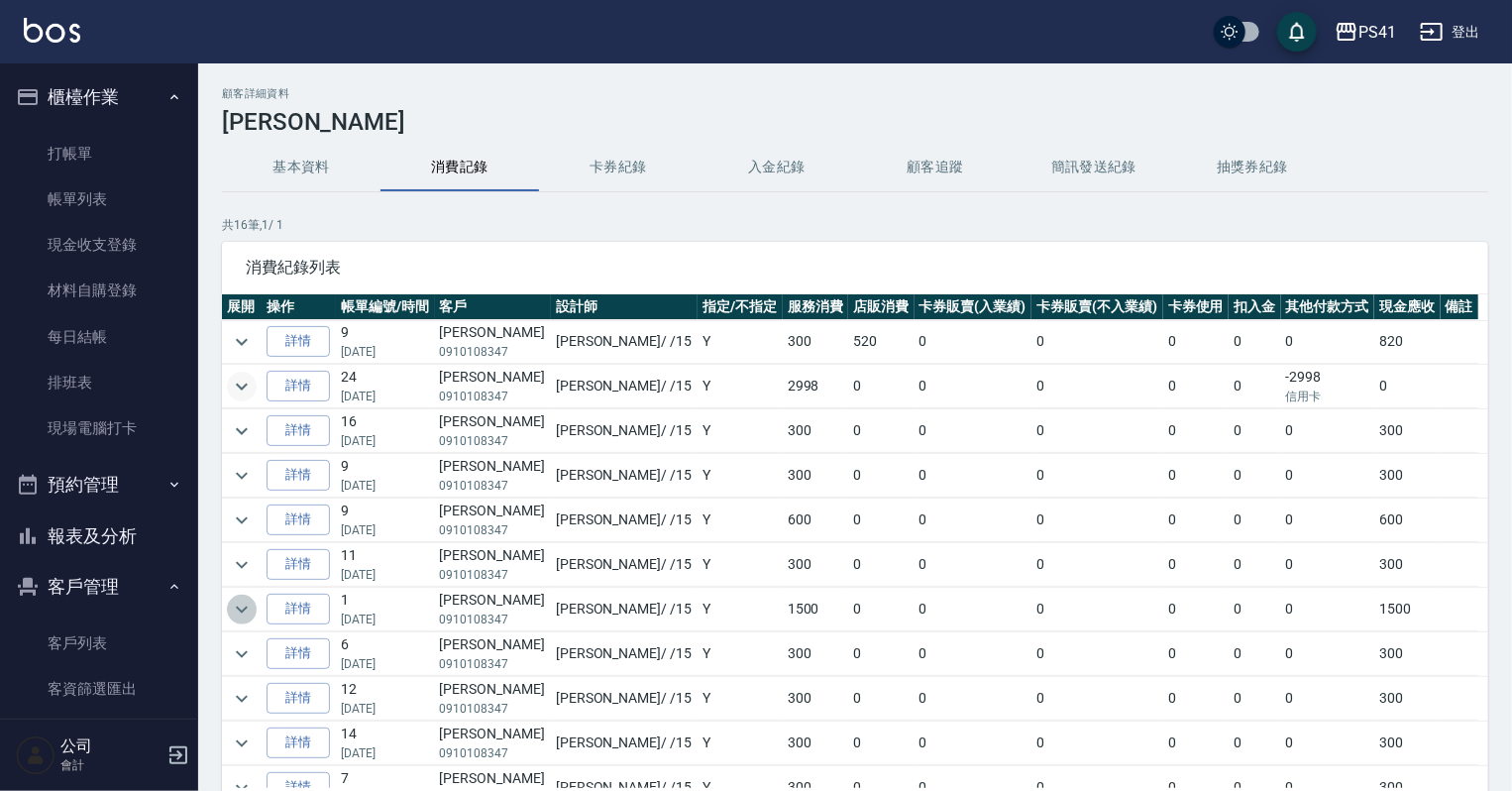 click 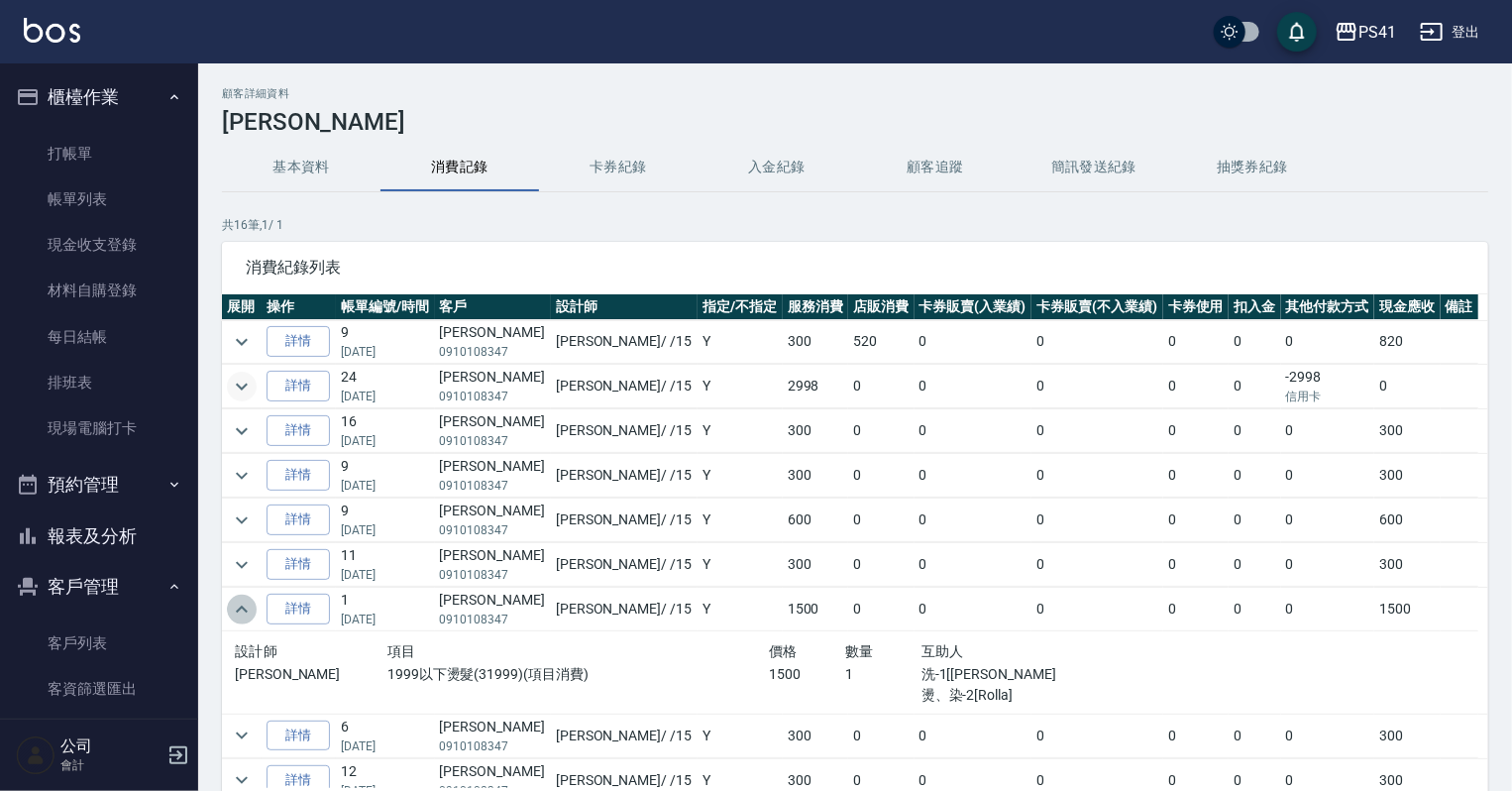 click 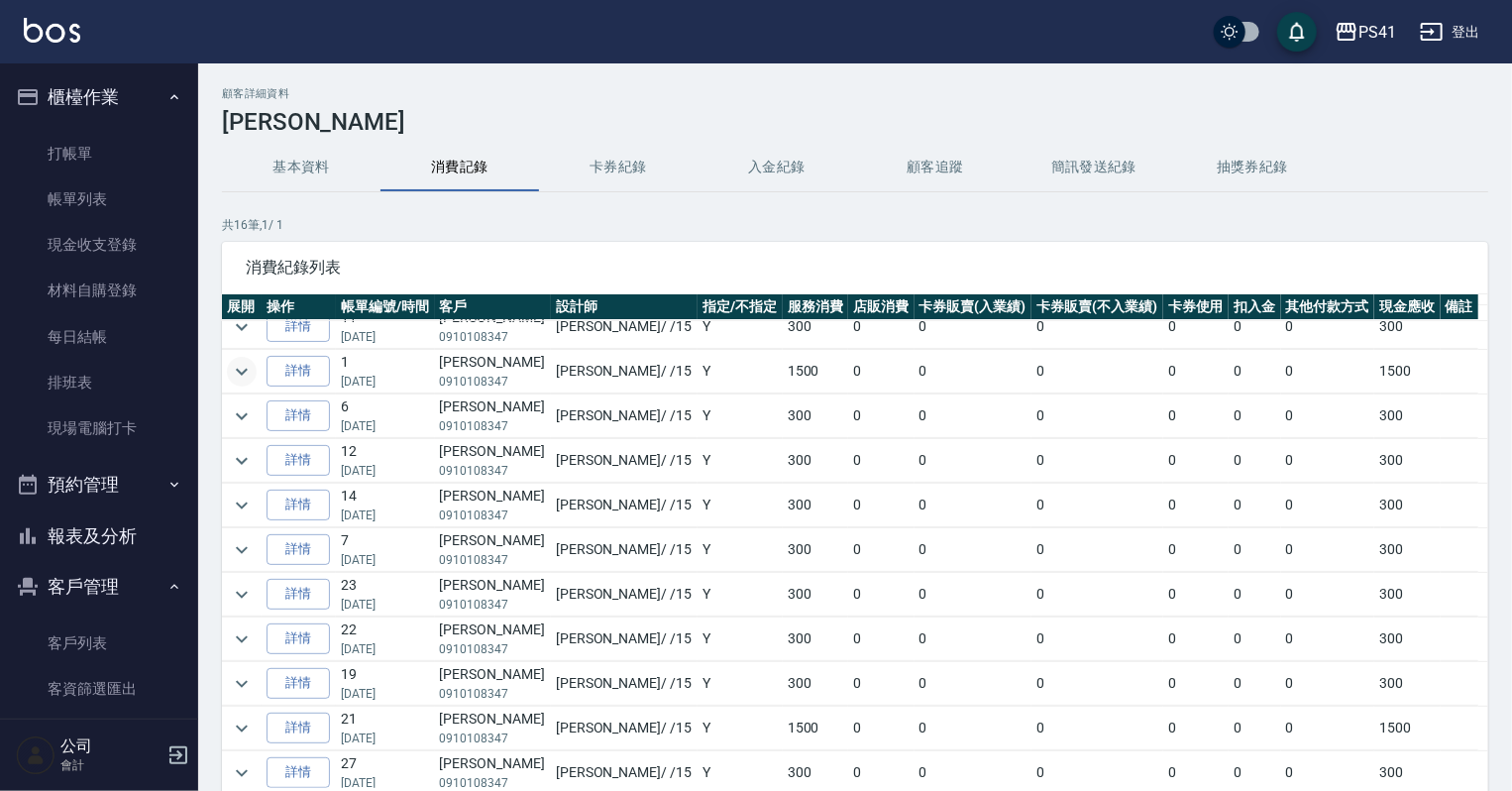 scroll, scrollTop: 238, scrollLeft: 0, axis: vertical 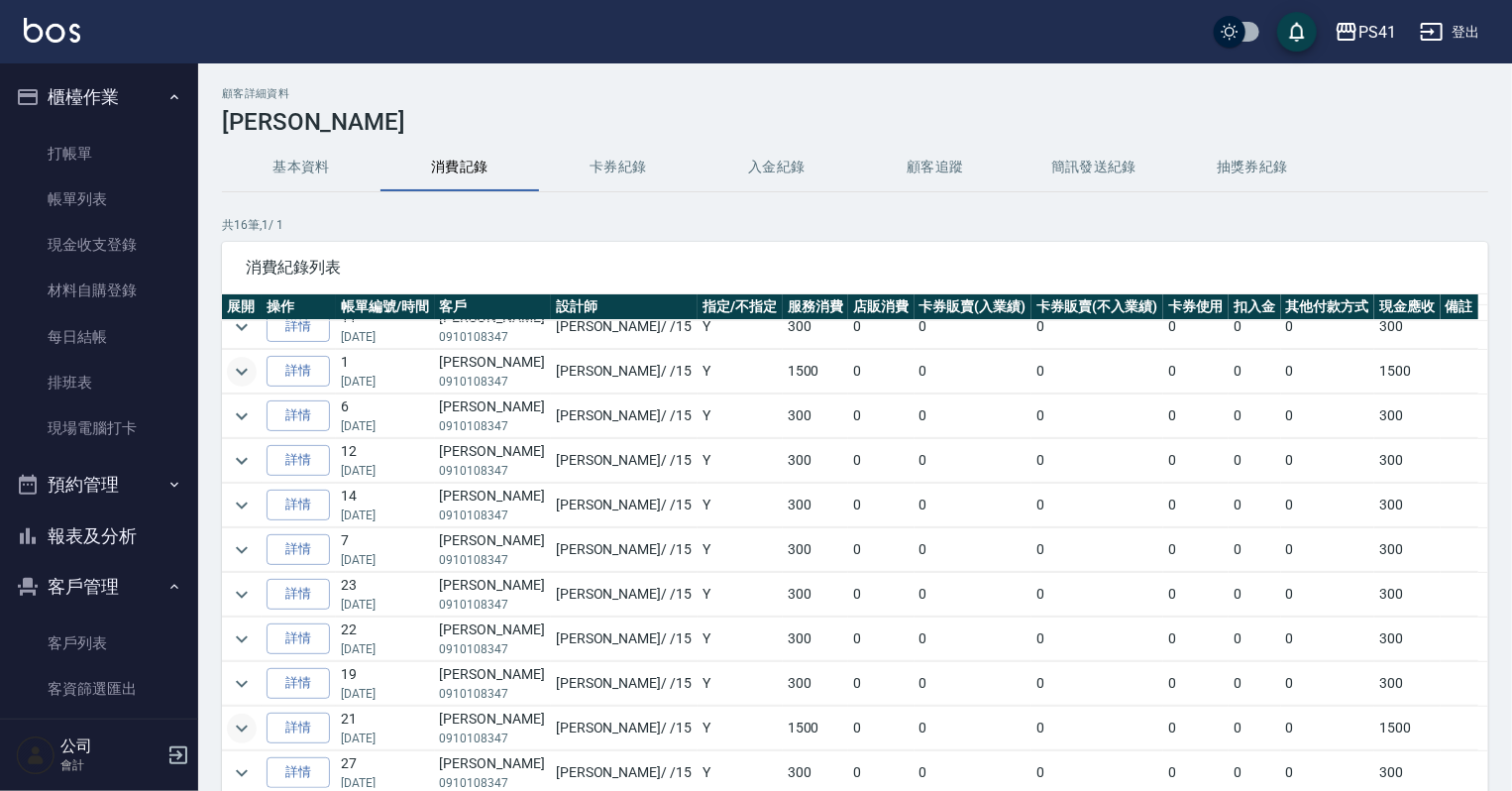 click 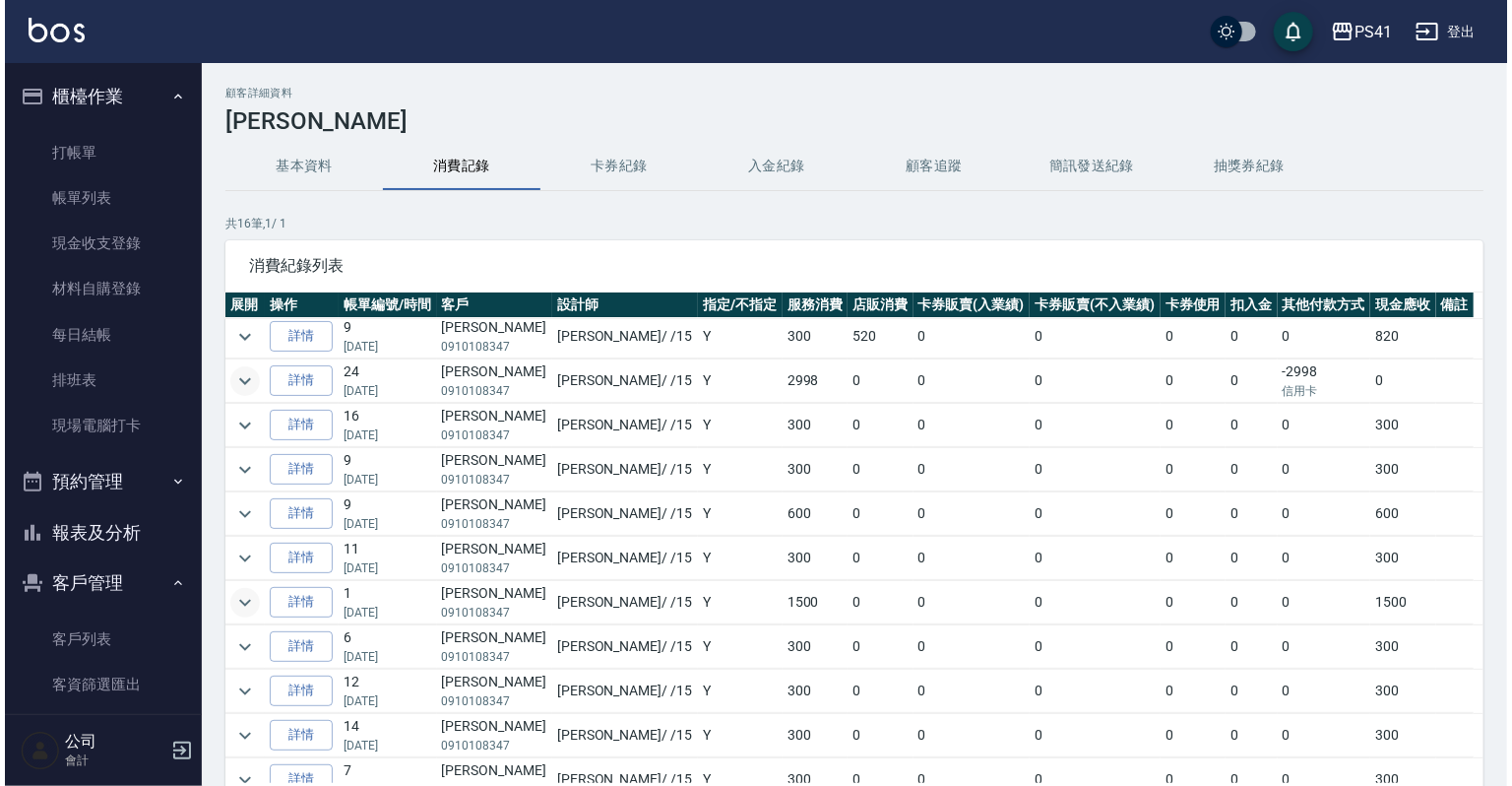 scroll, scrollTop: 0, scrollLeft: 0, axis: both 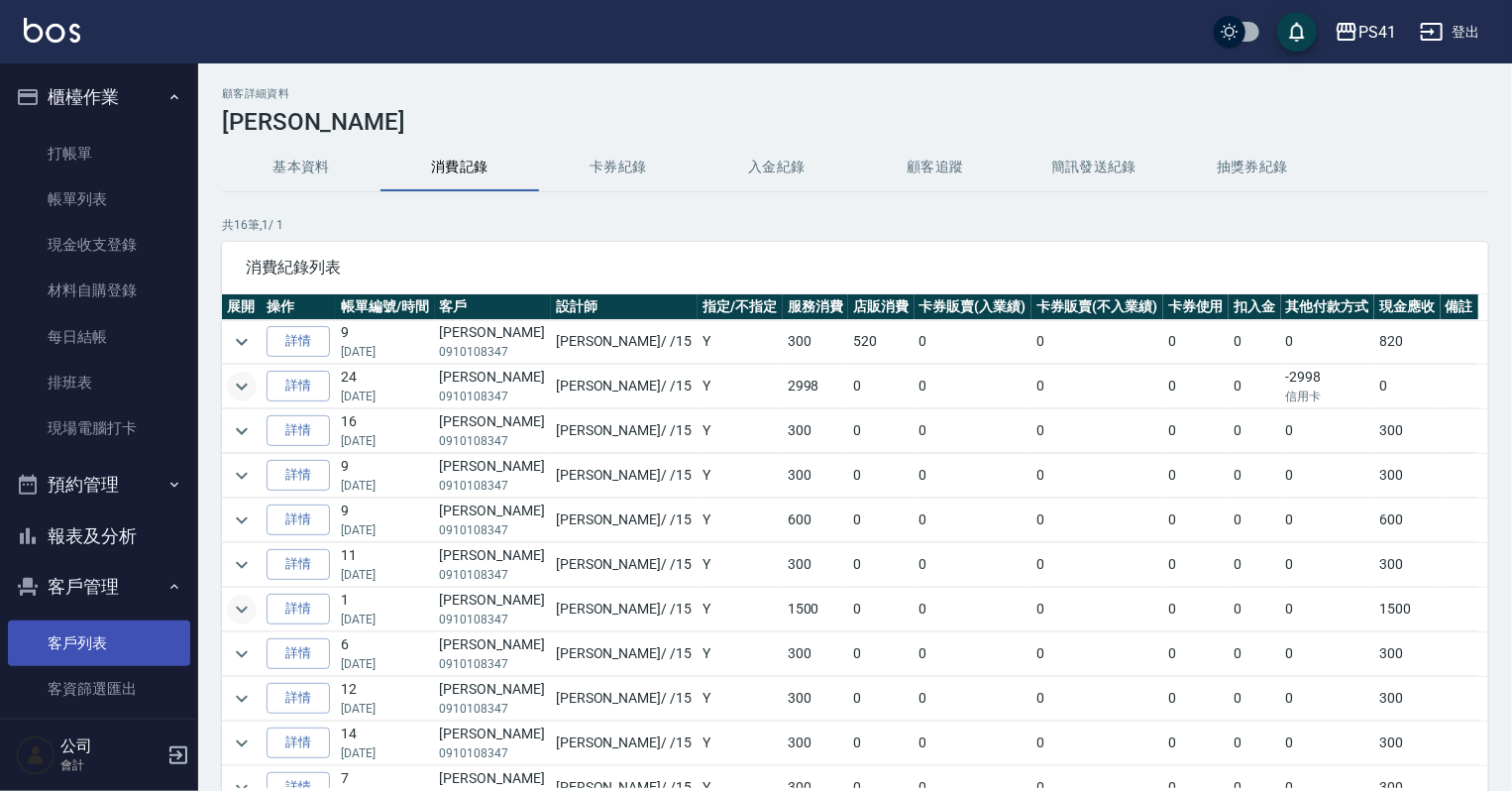 click on "客戶列表" at bounding box center [99, 643] 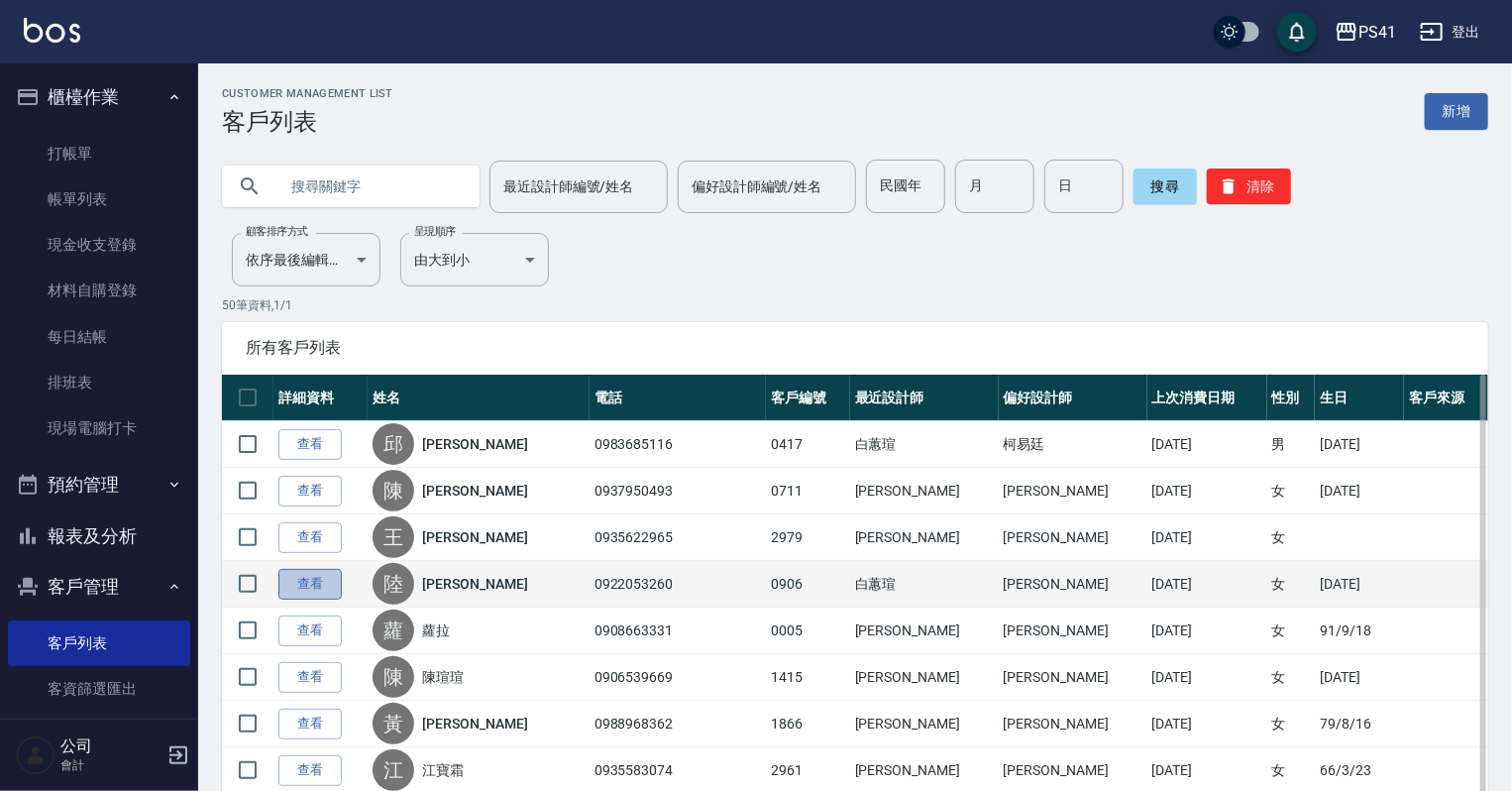 click on "查看" at bounding box center [310, 584] 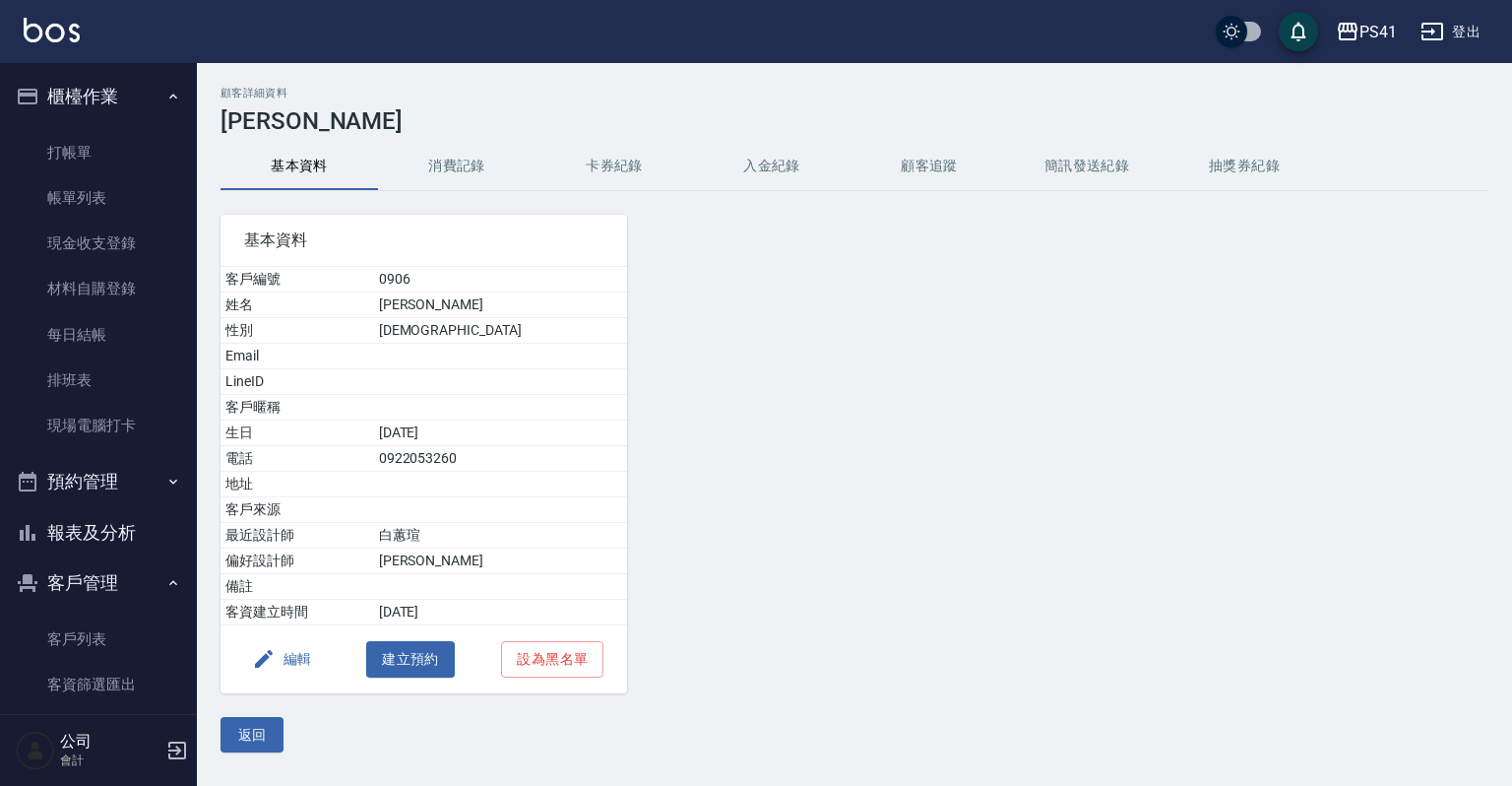 click on "消費記錄" at bounding box center (457, 166) 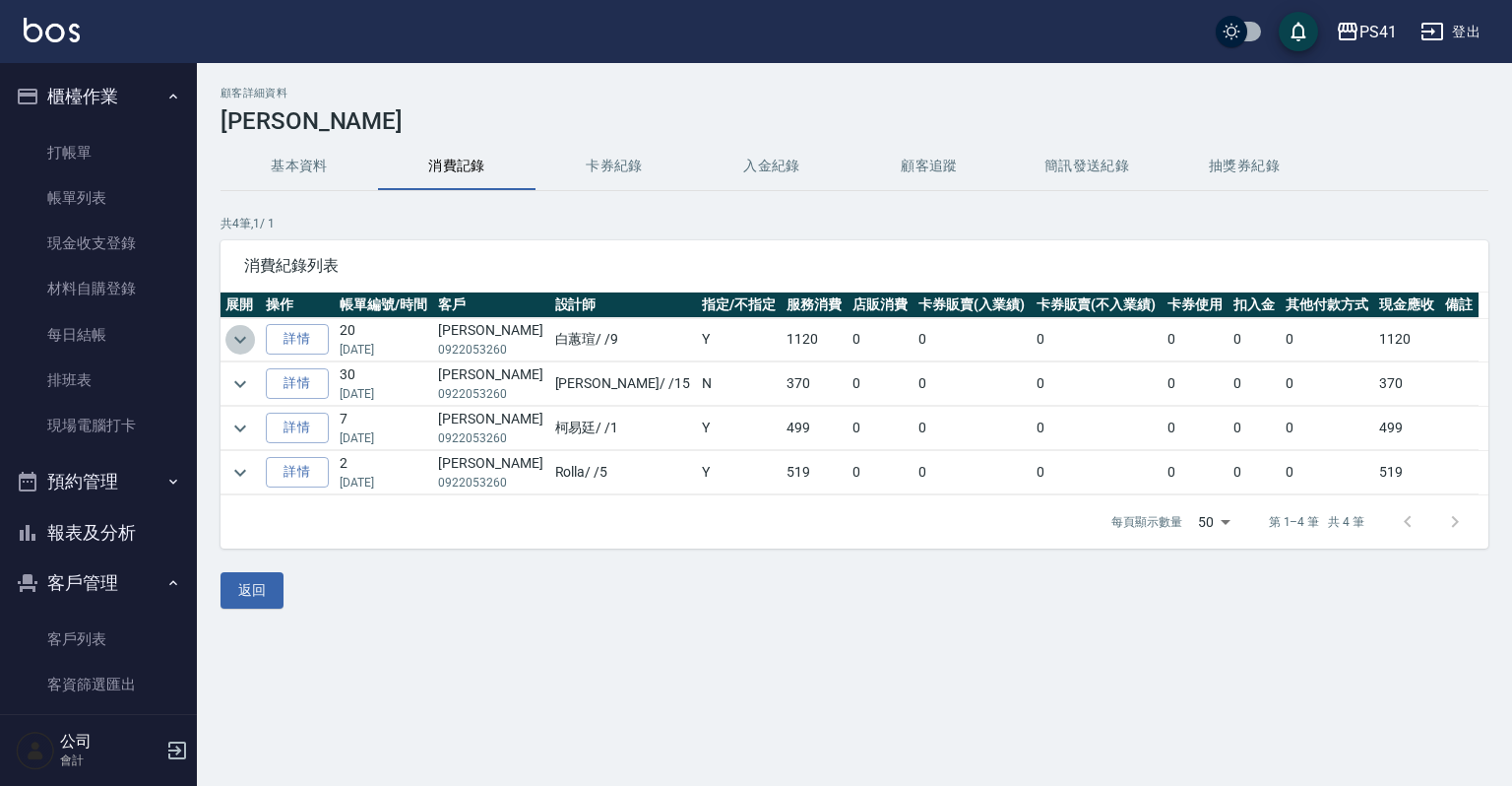 click 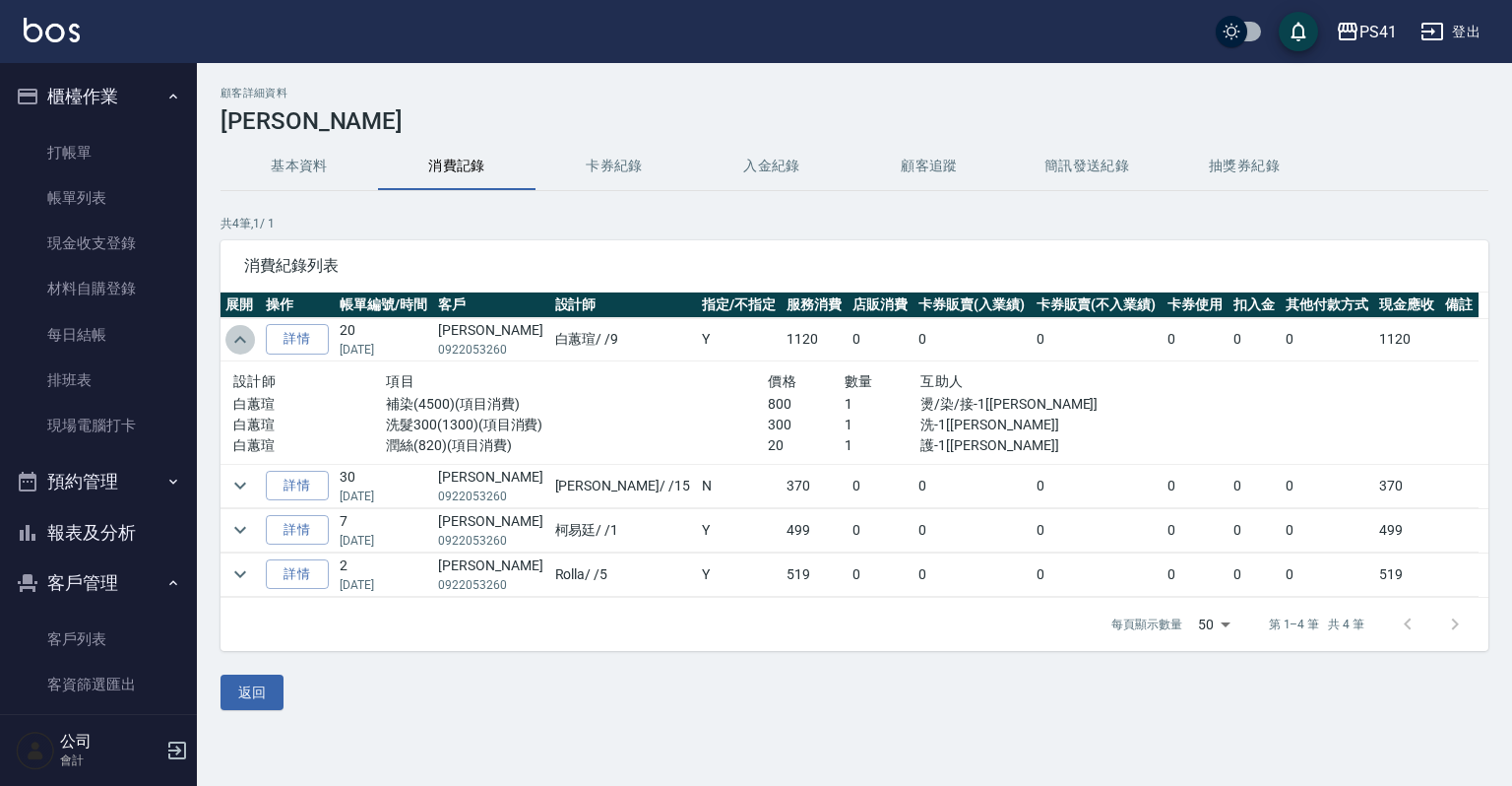click at bounding box center [240, 340] 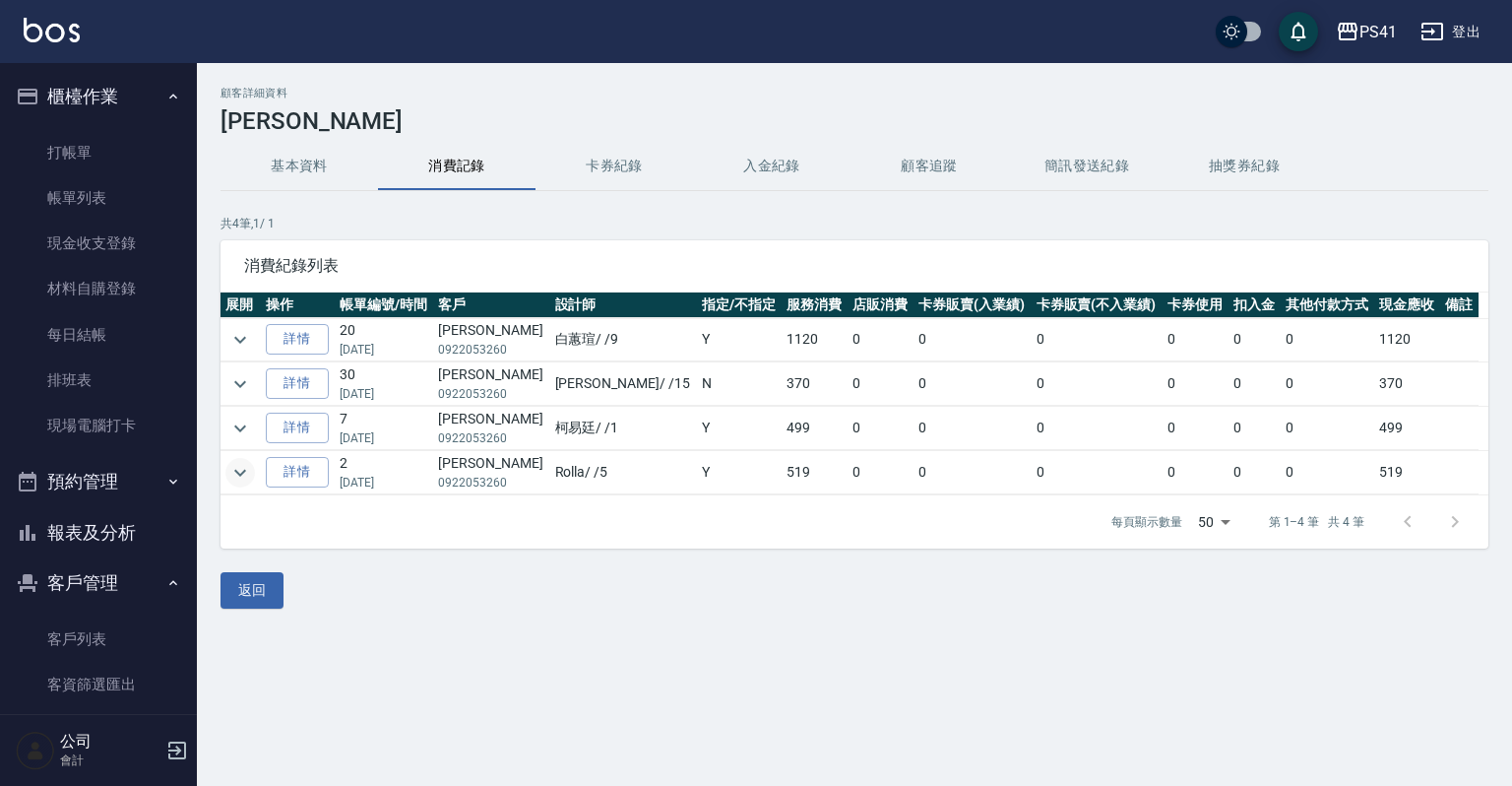 click at bounding box center (240, 473) 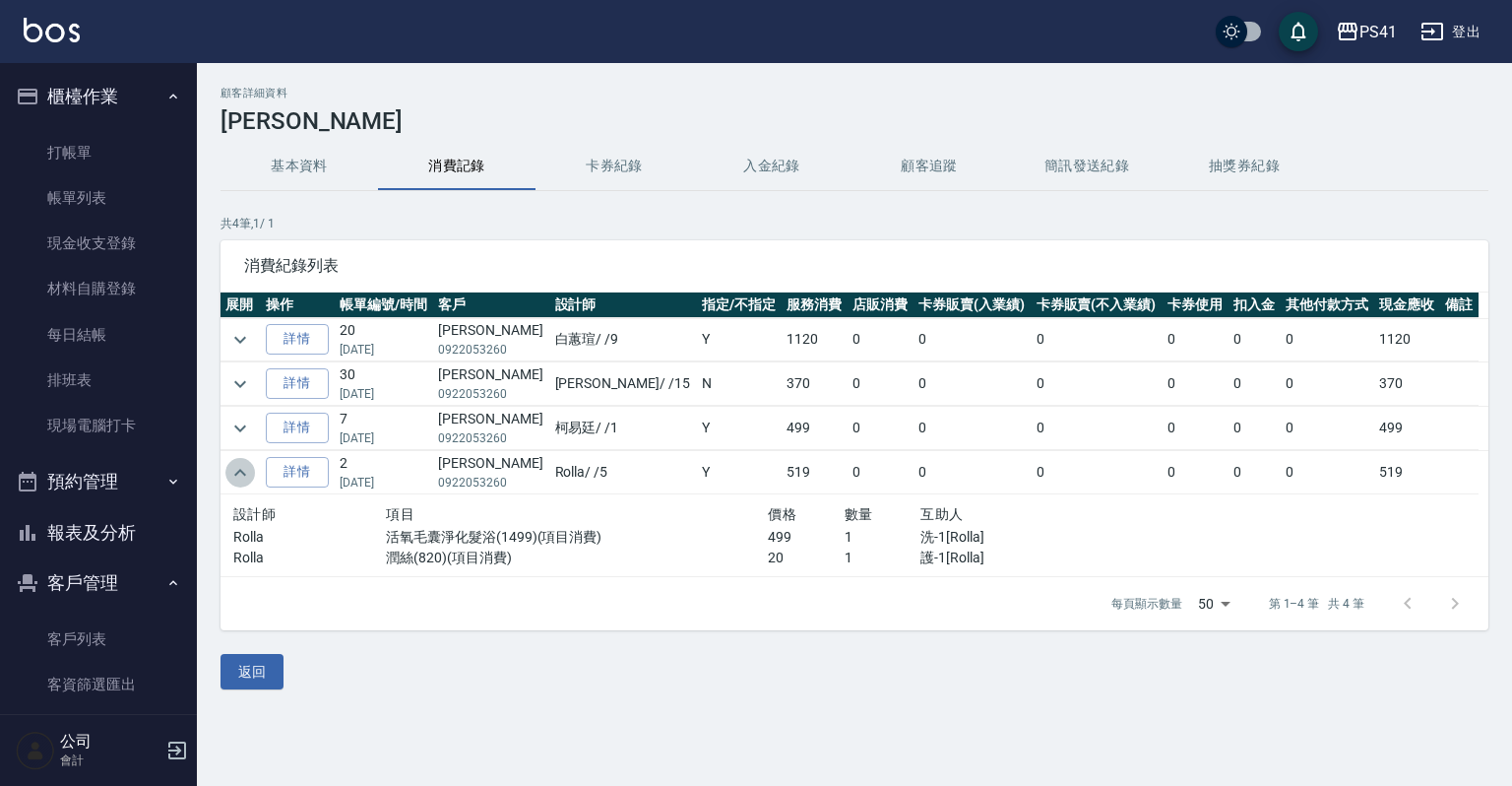 click at bounding box center [240, 473] 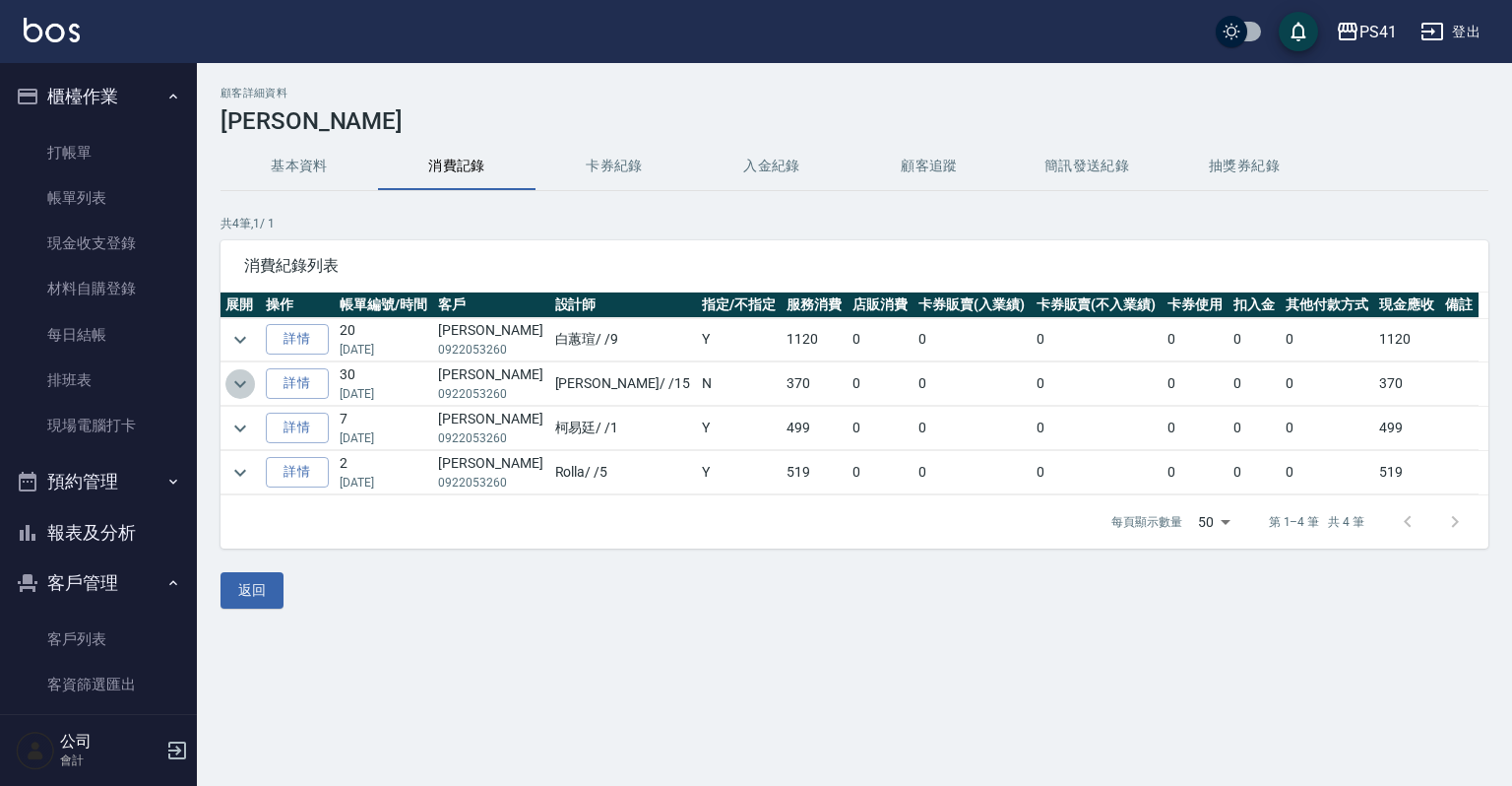 click 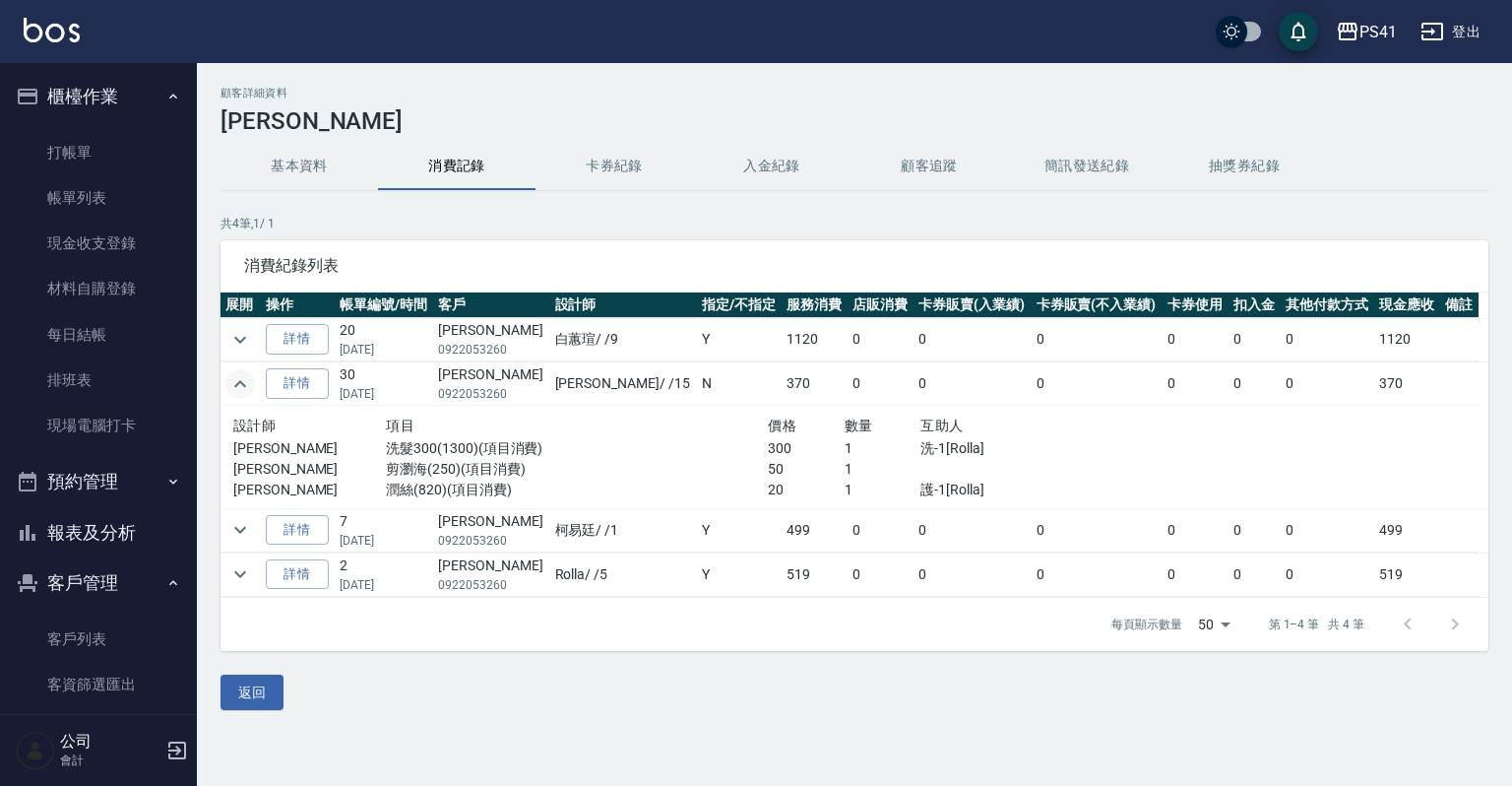 click 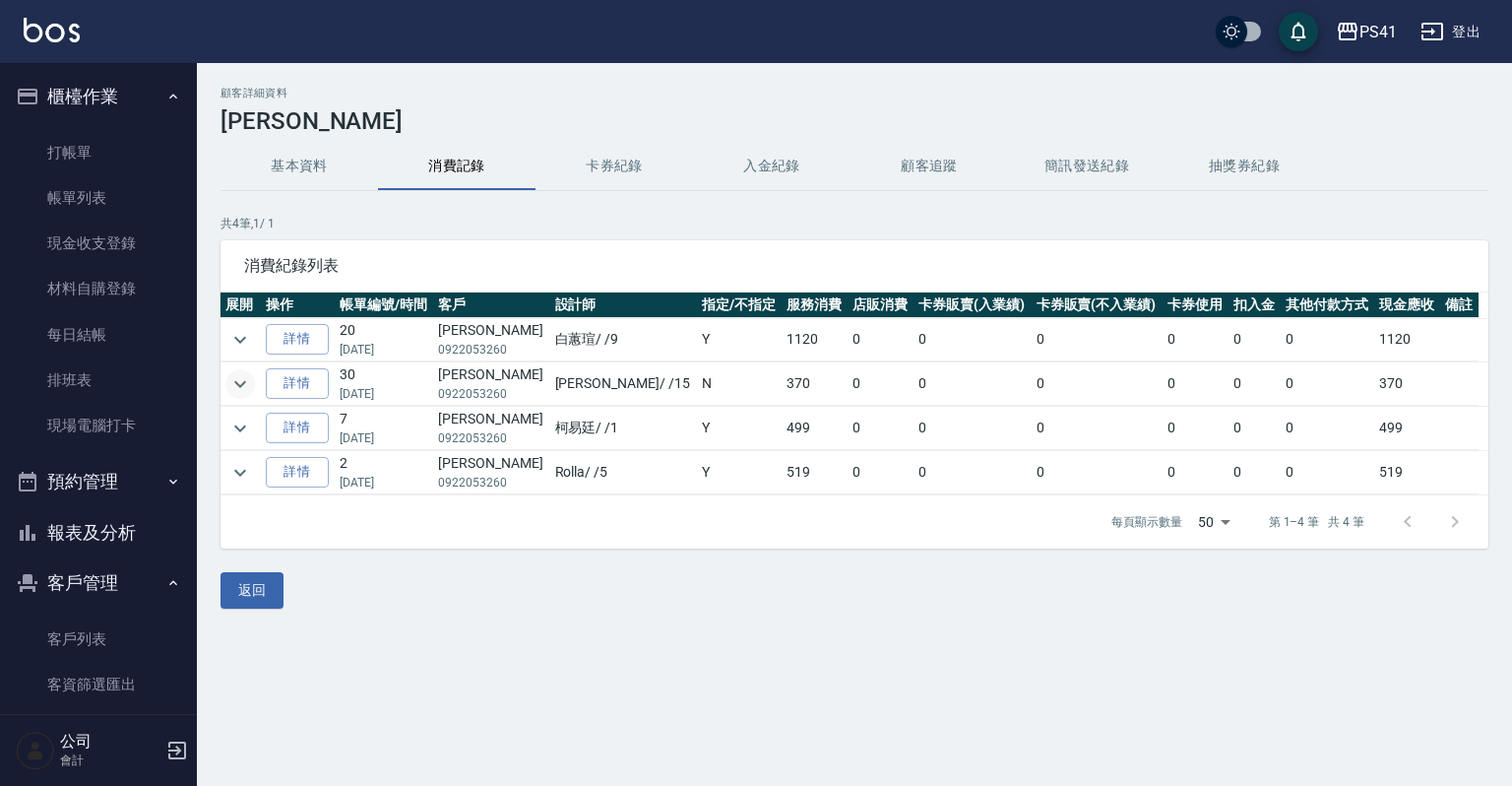 click at bounding box center [240, 340] 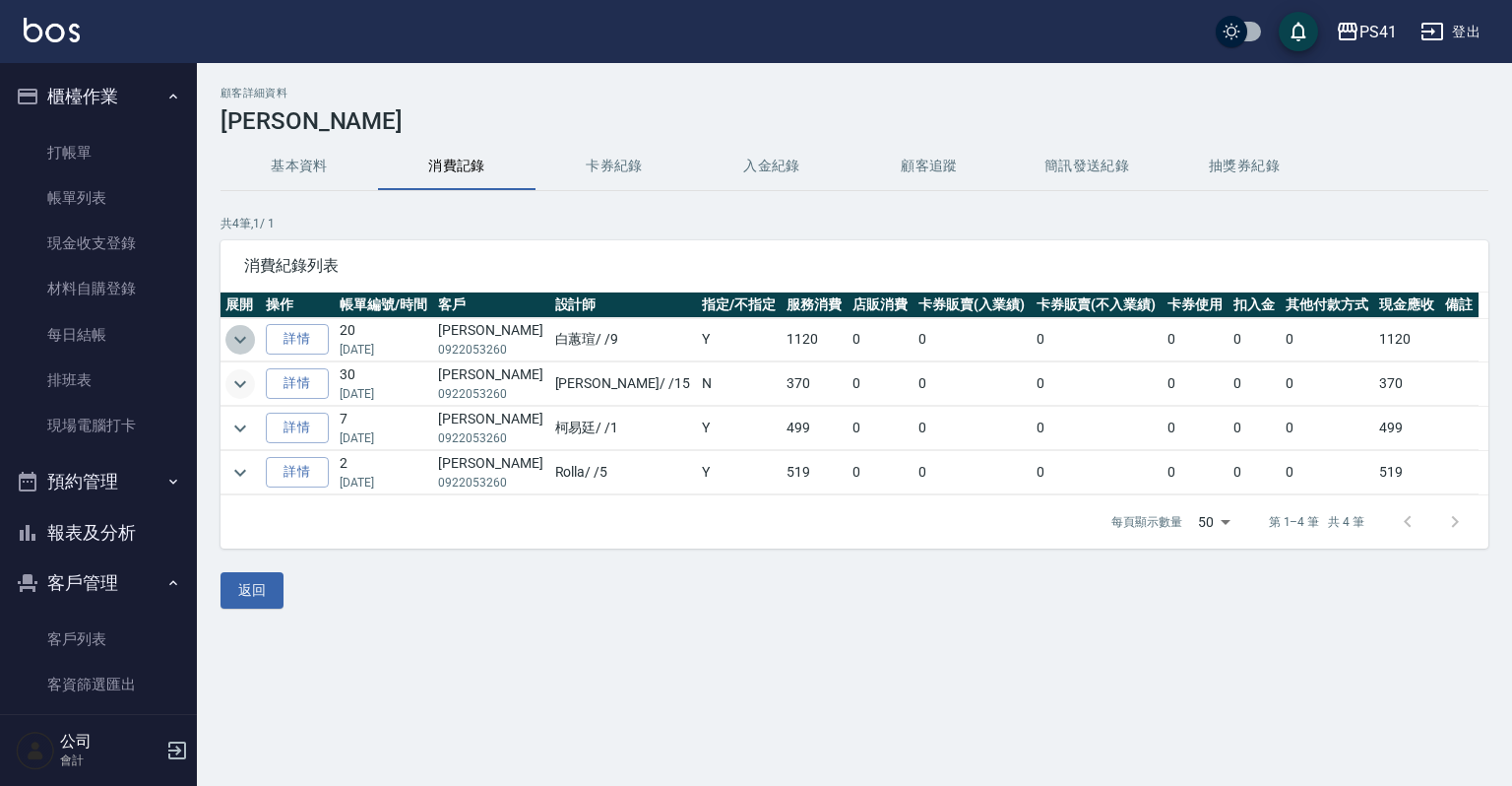 click 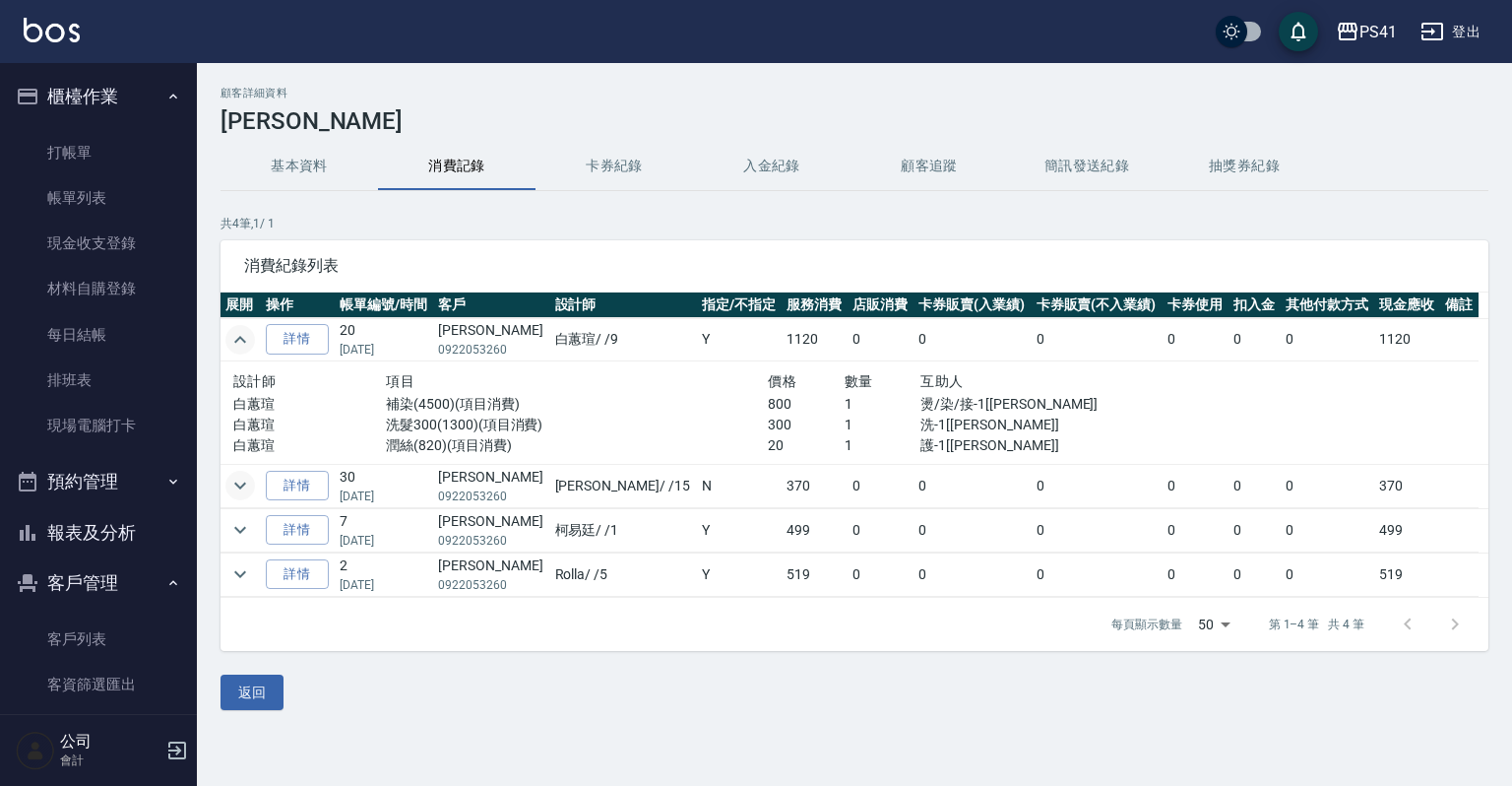 click 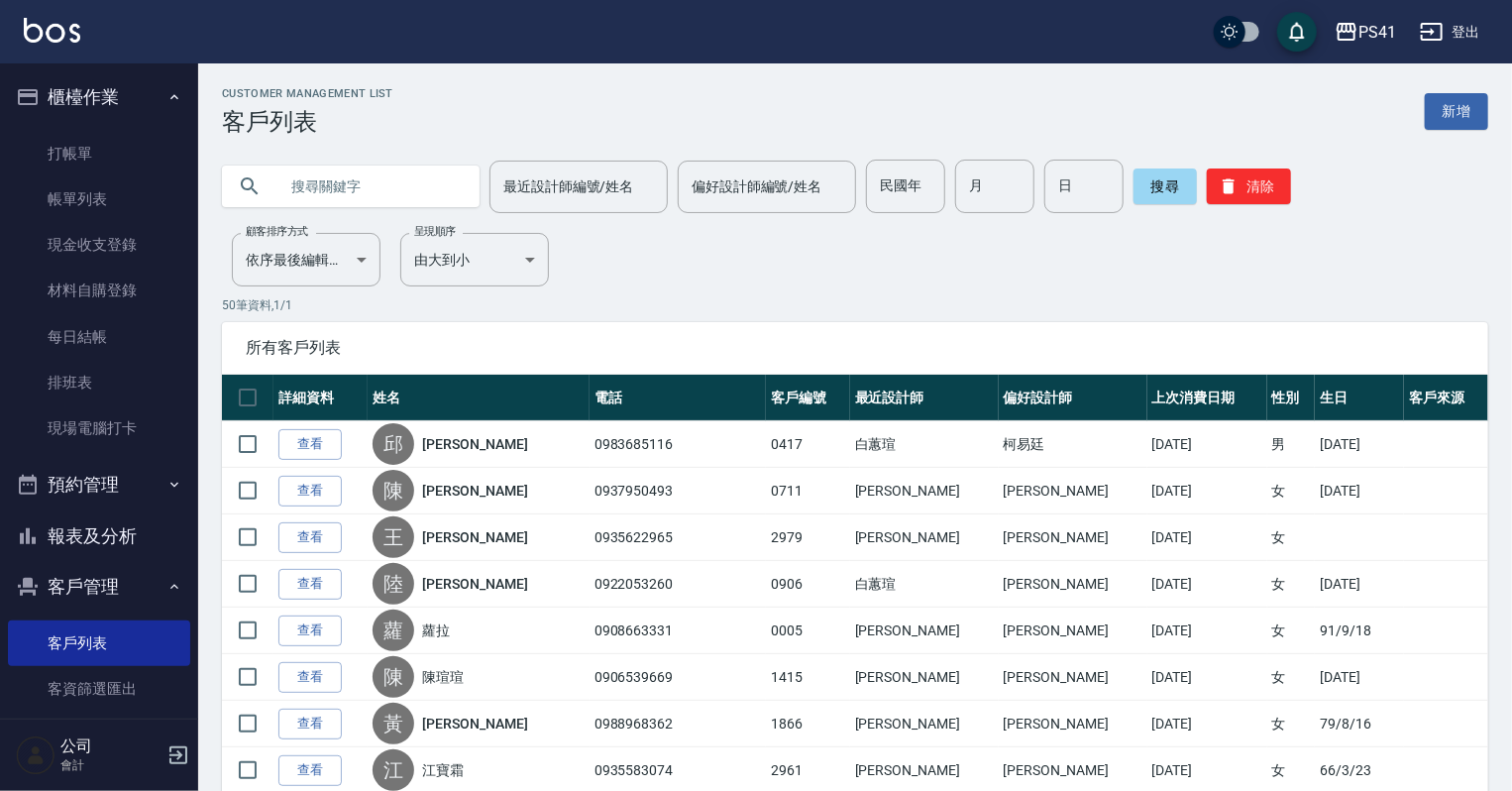 drag, startPoint x: 392, startPoint y: 149, endPoint x: 386, endPoint y: 169, distance: 20.880613 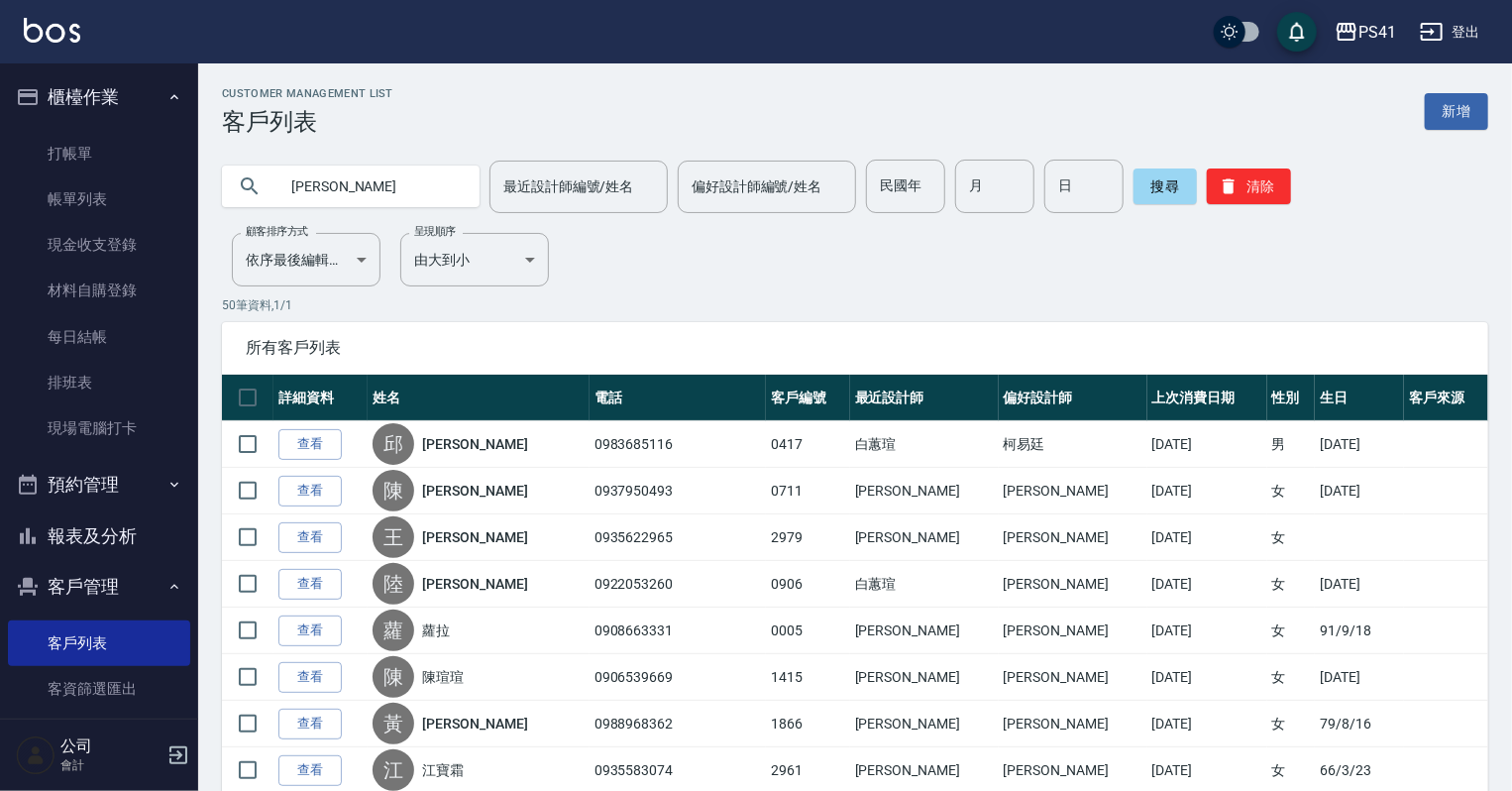 type on "[PERSON_NAME]" 